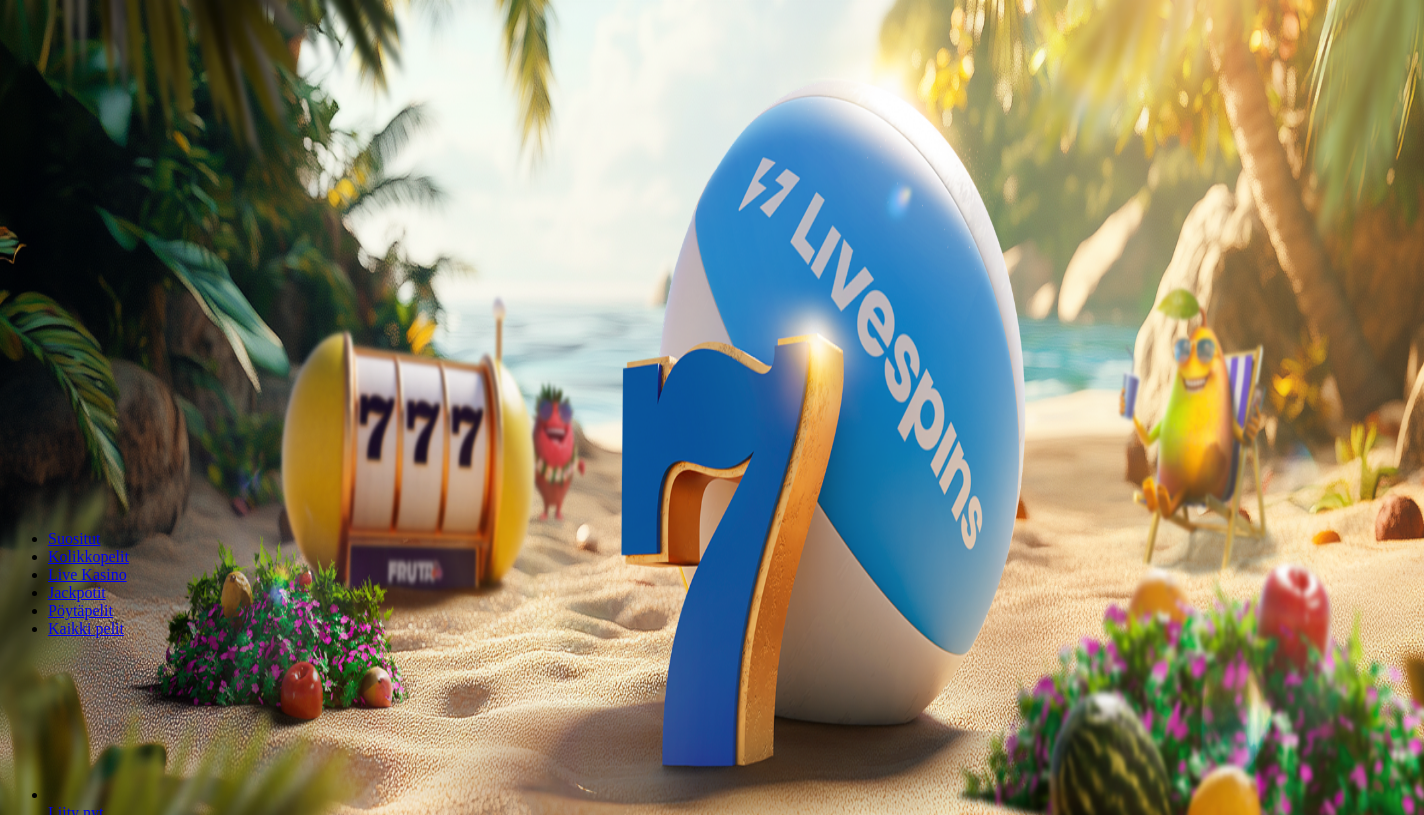 scroll, scrollTop: 0, scrollLeft: 0, axis: both 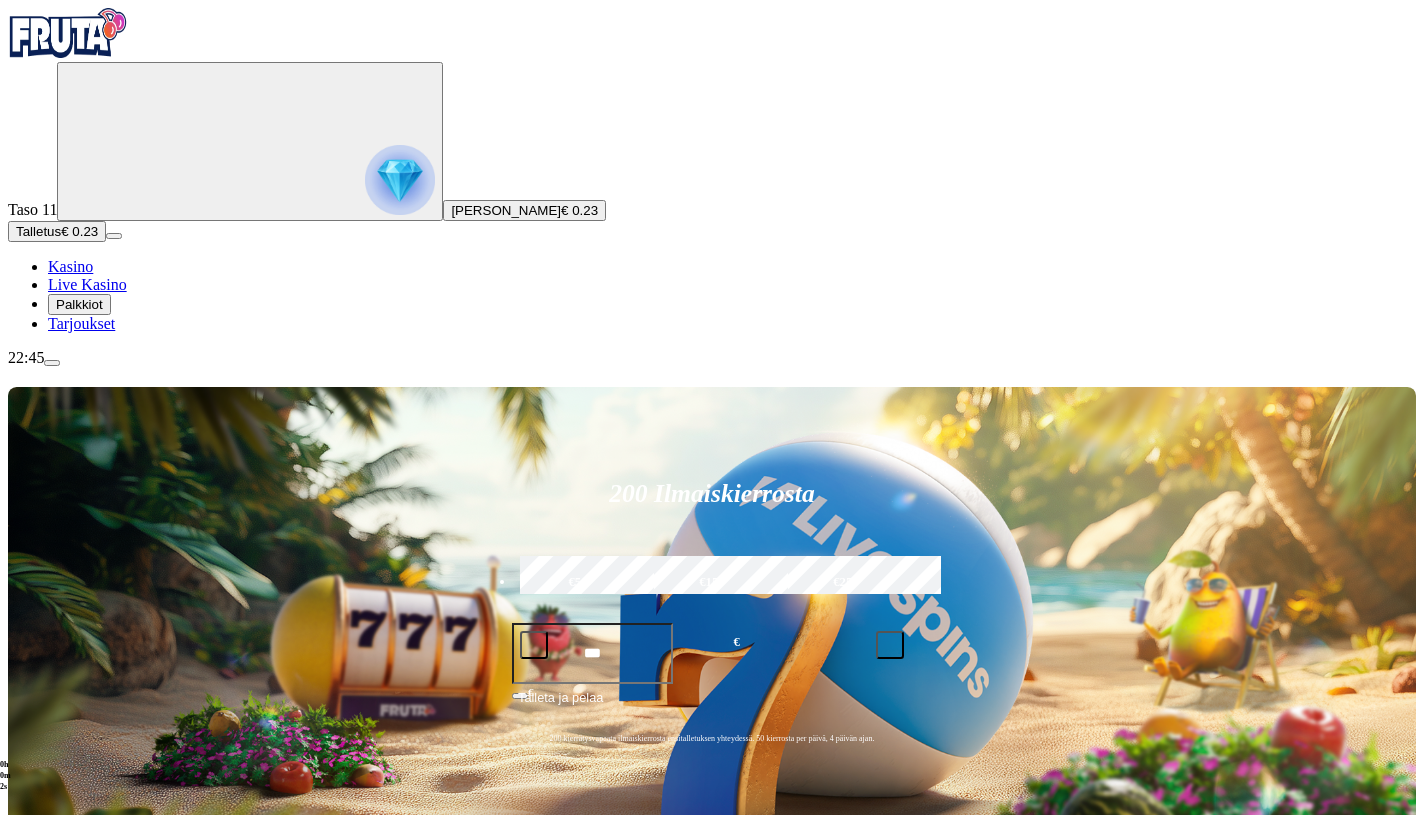 drag, startPoint x: 846, startPoint y: 199, endPoint x: 793, endPoint y: 199, distance: 53 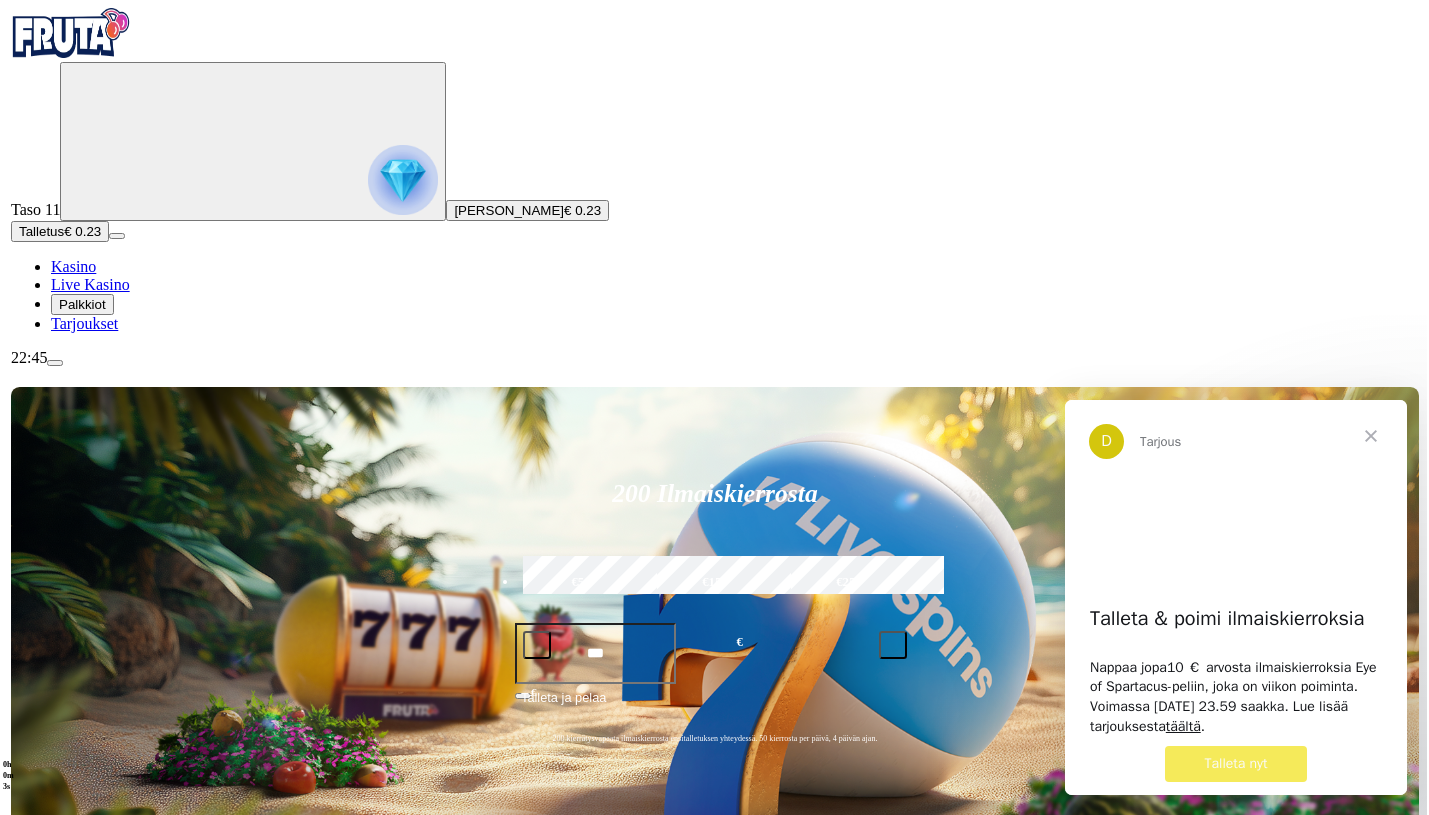 scroll, scrollTop: 0, scrollLeft: 0, axis: both 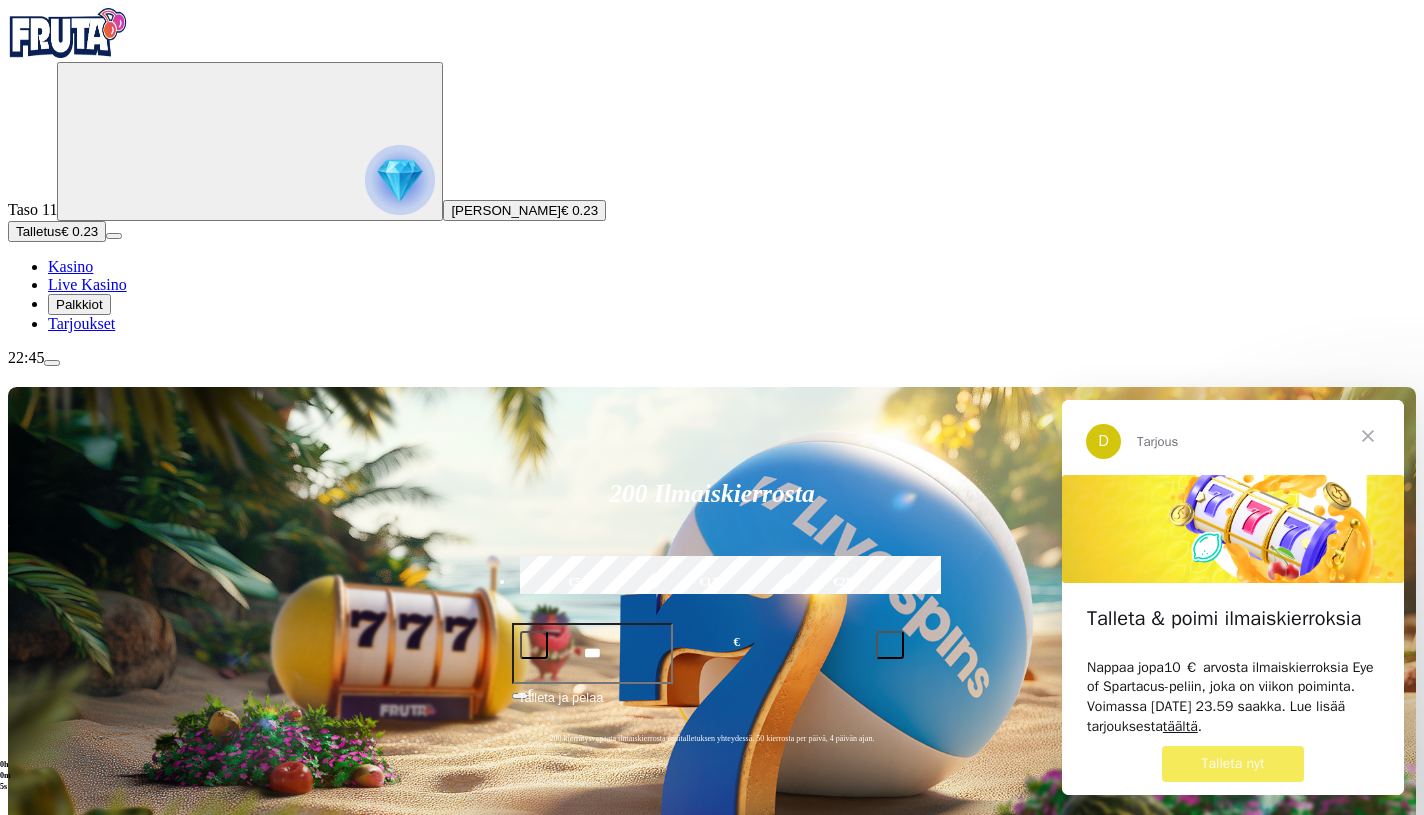 click at bounding box center (1368, 436) 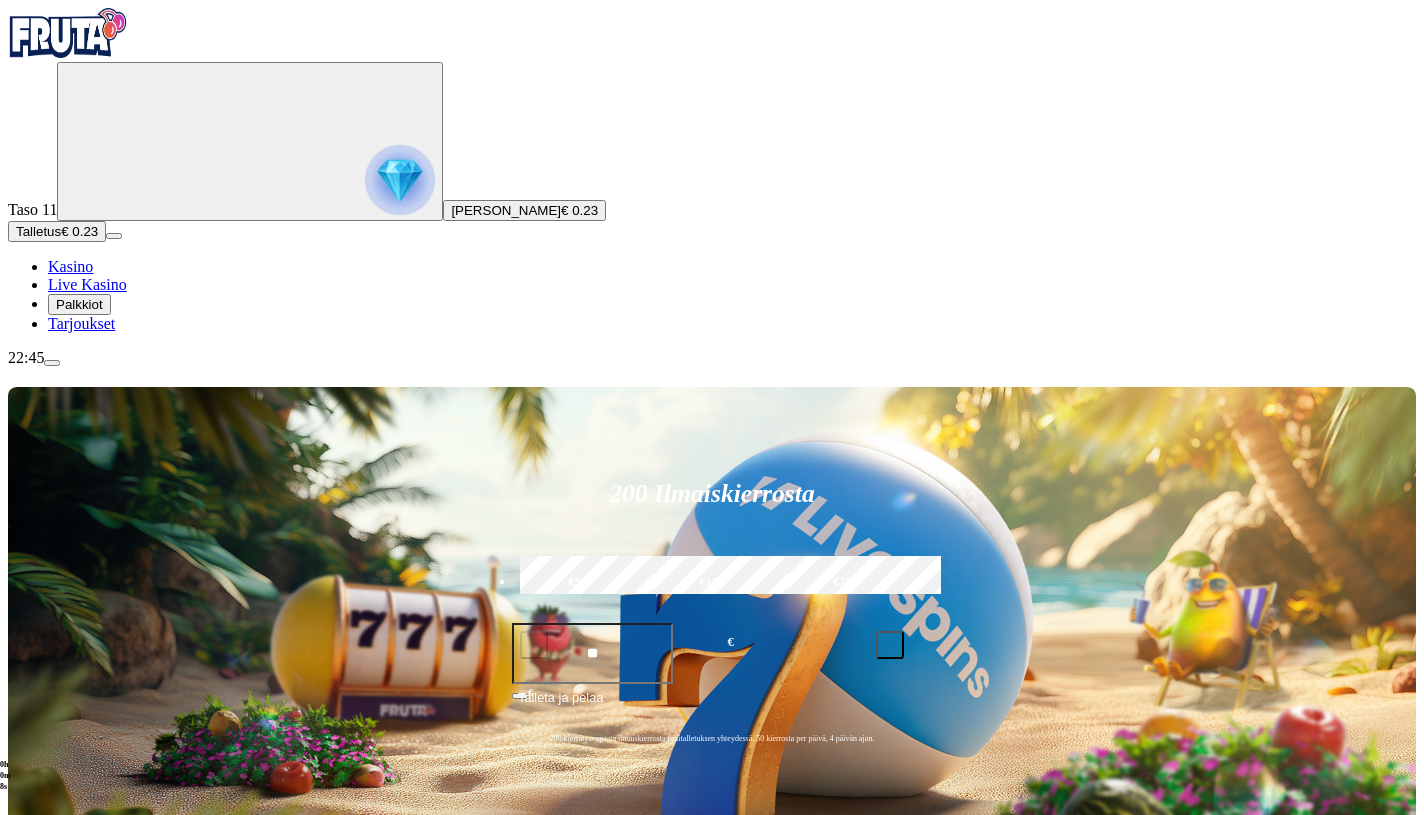 click on "Talleta ja pelaa" at bounding box center [560, 706] 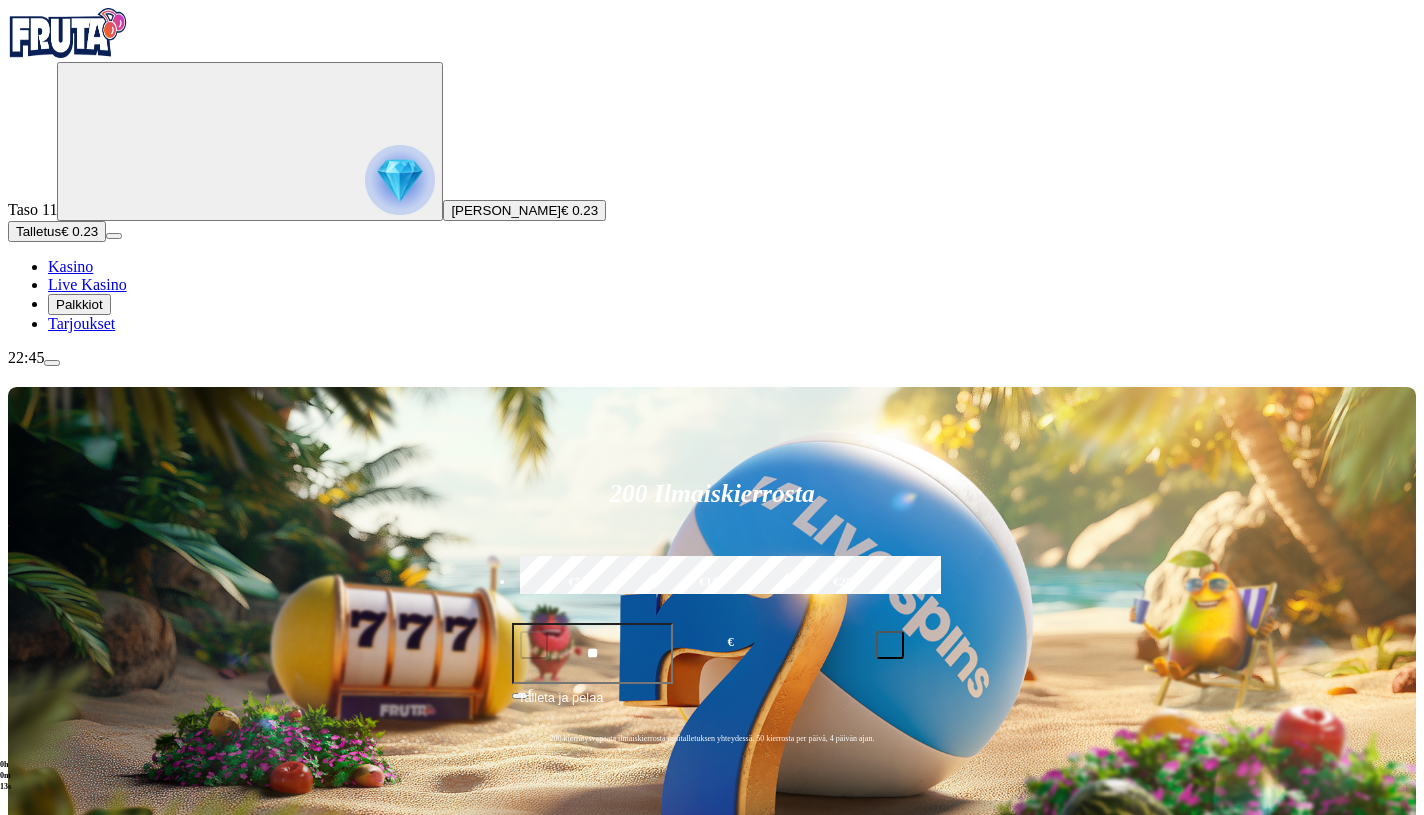 click on "**" at bounding box center [592, 653] 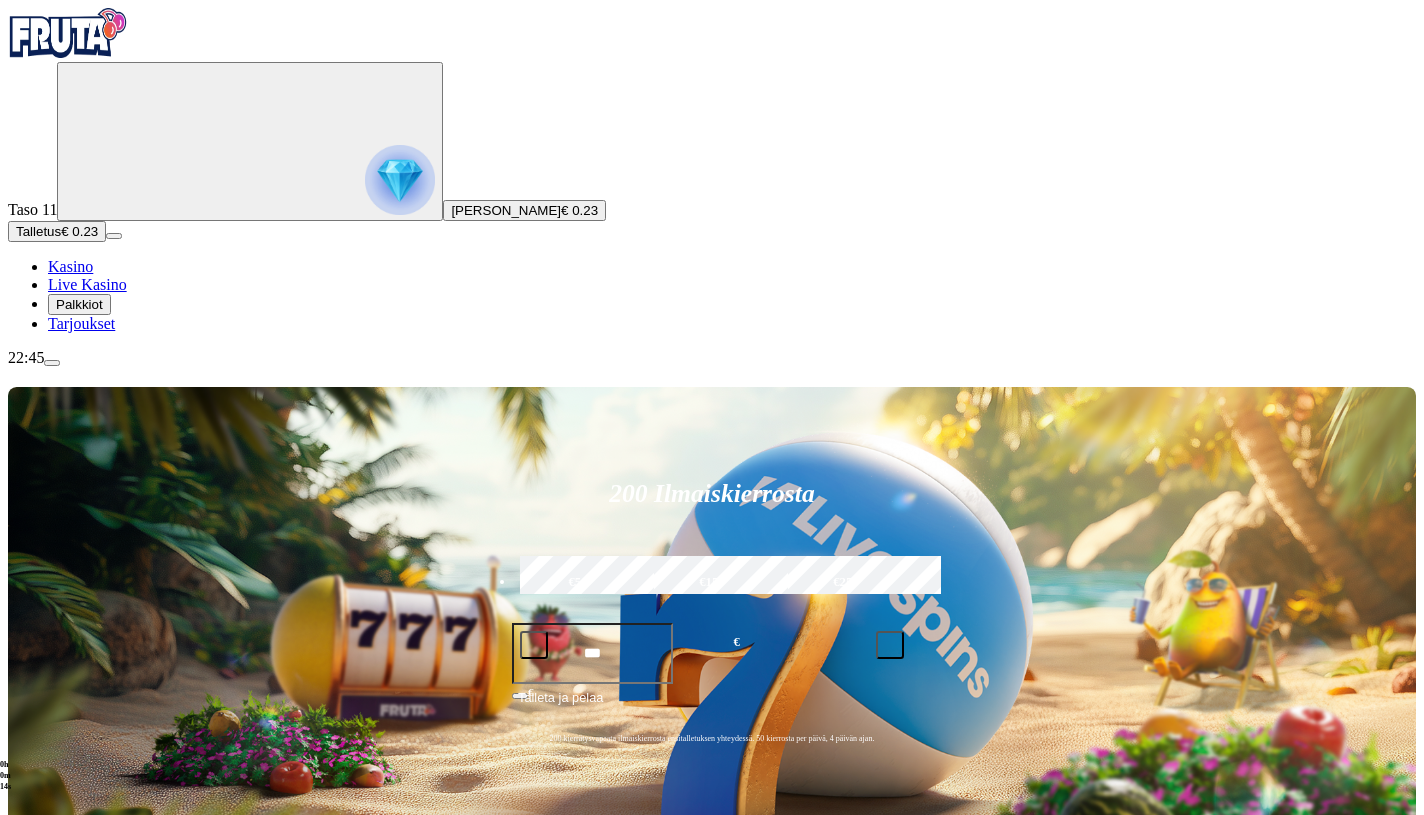 type on "***" 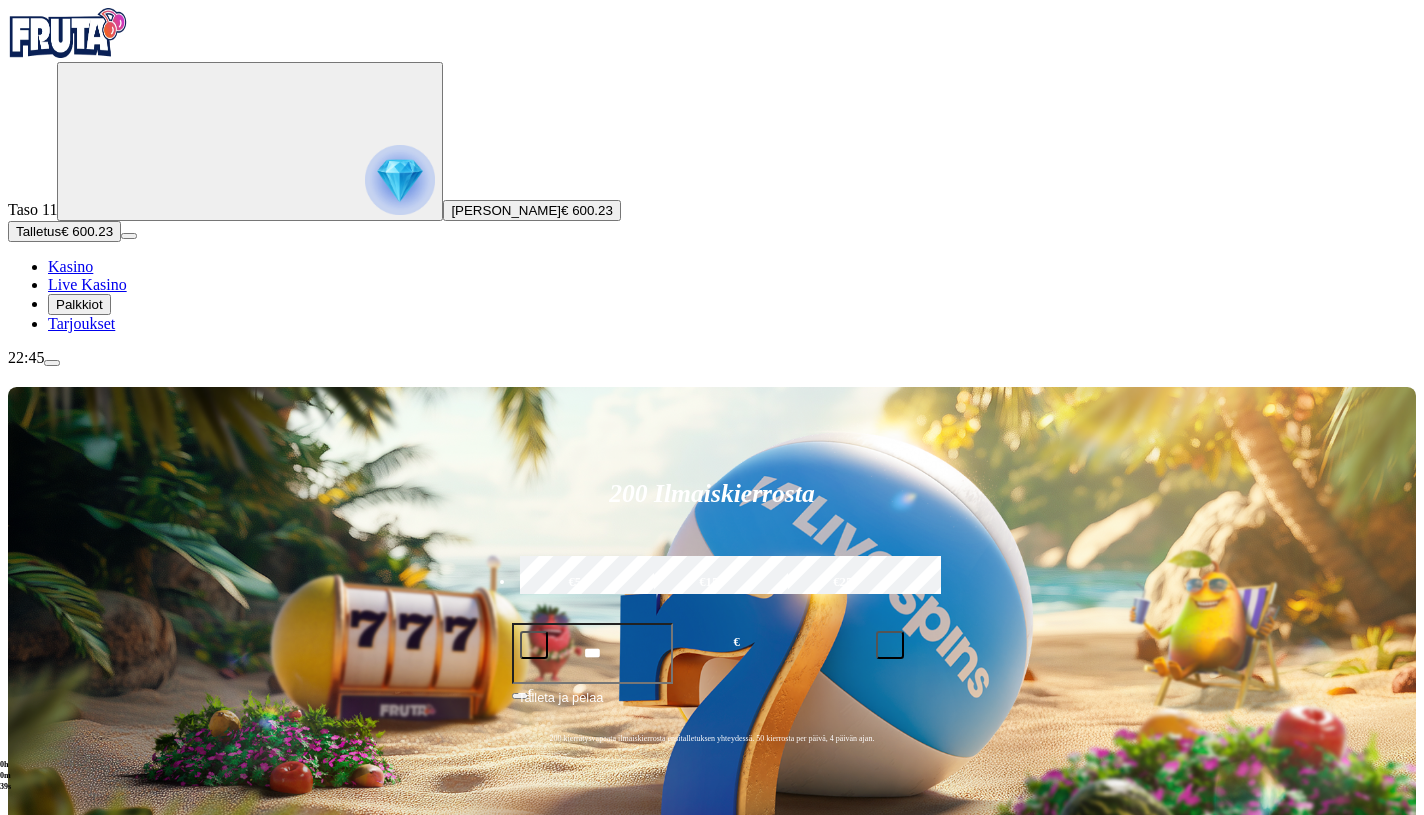 click at bounding box center (994, 946) 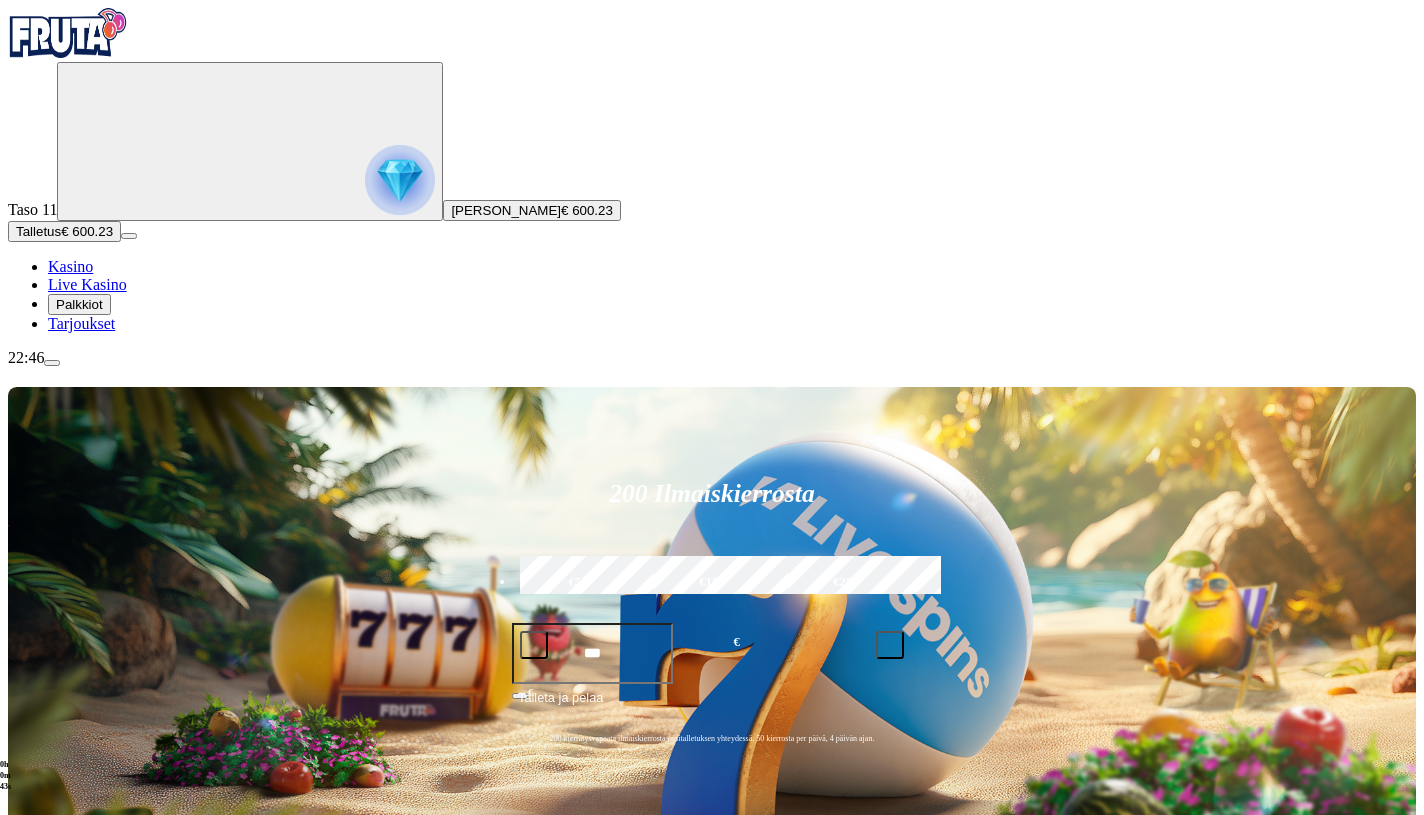 type on "*******" 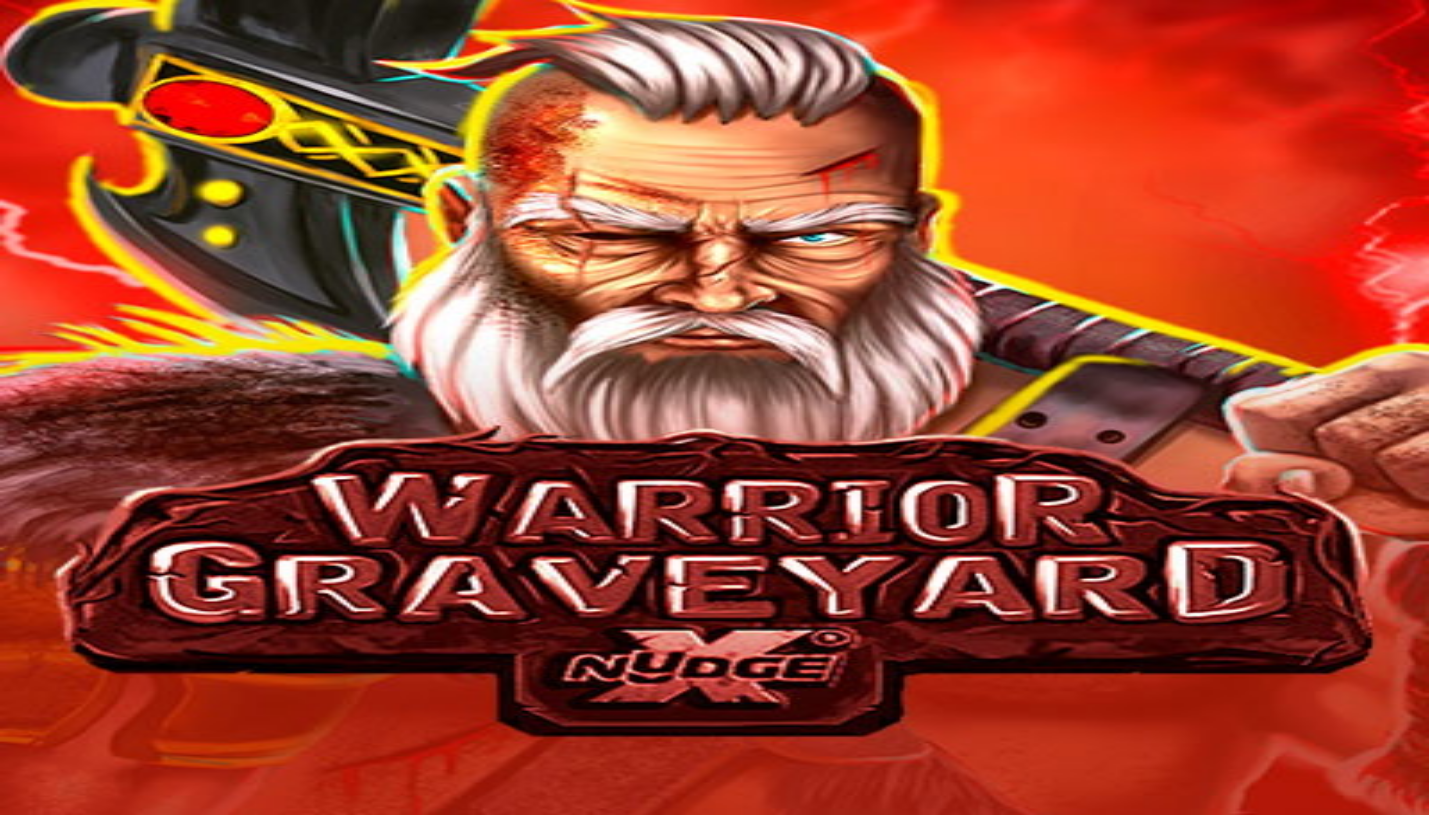 scroll, scrollTop: 0, scrollLeft: 0, axis: both 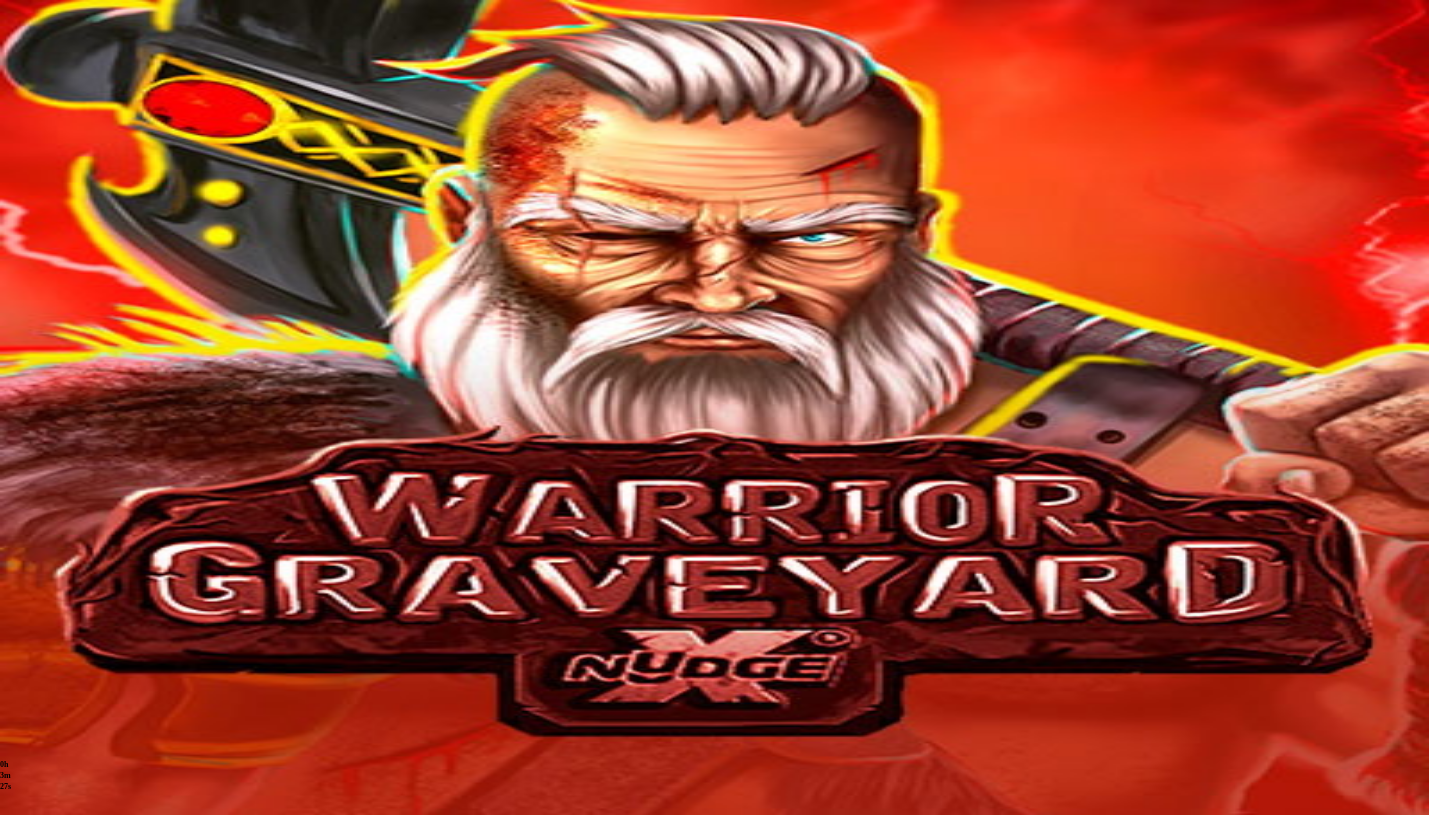 click at bounding box center (16, 820) 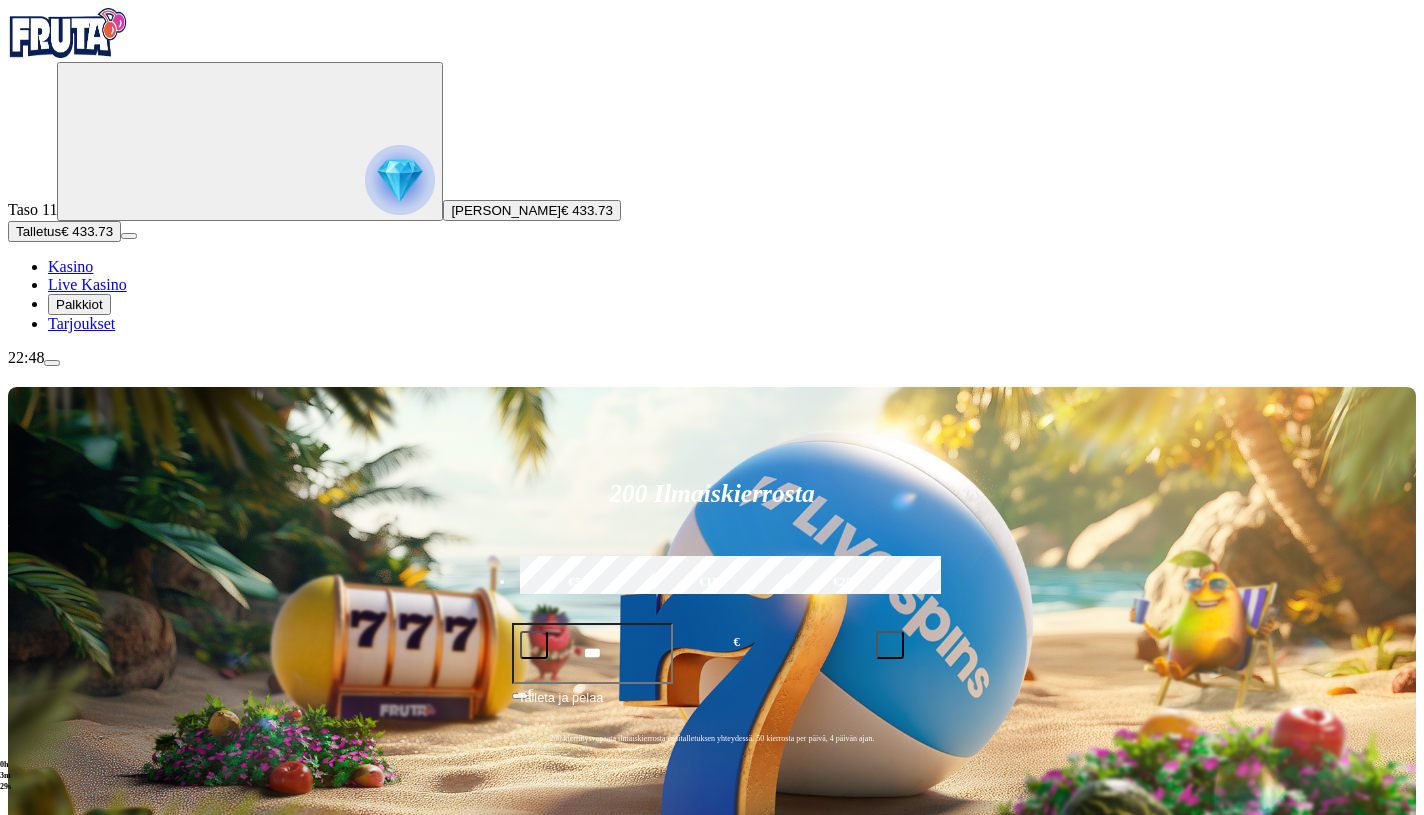 click on "Pelaa nyt" at bounding box center [77, 1355] 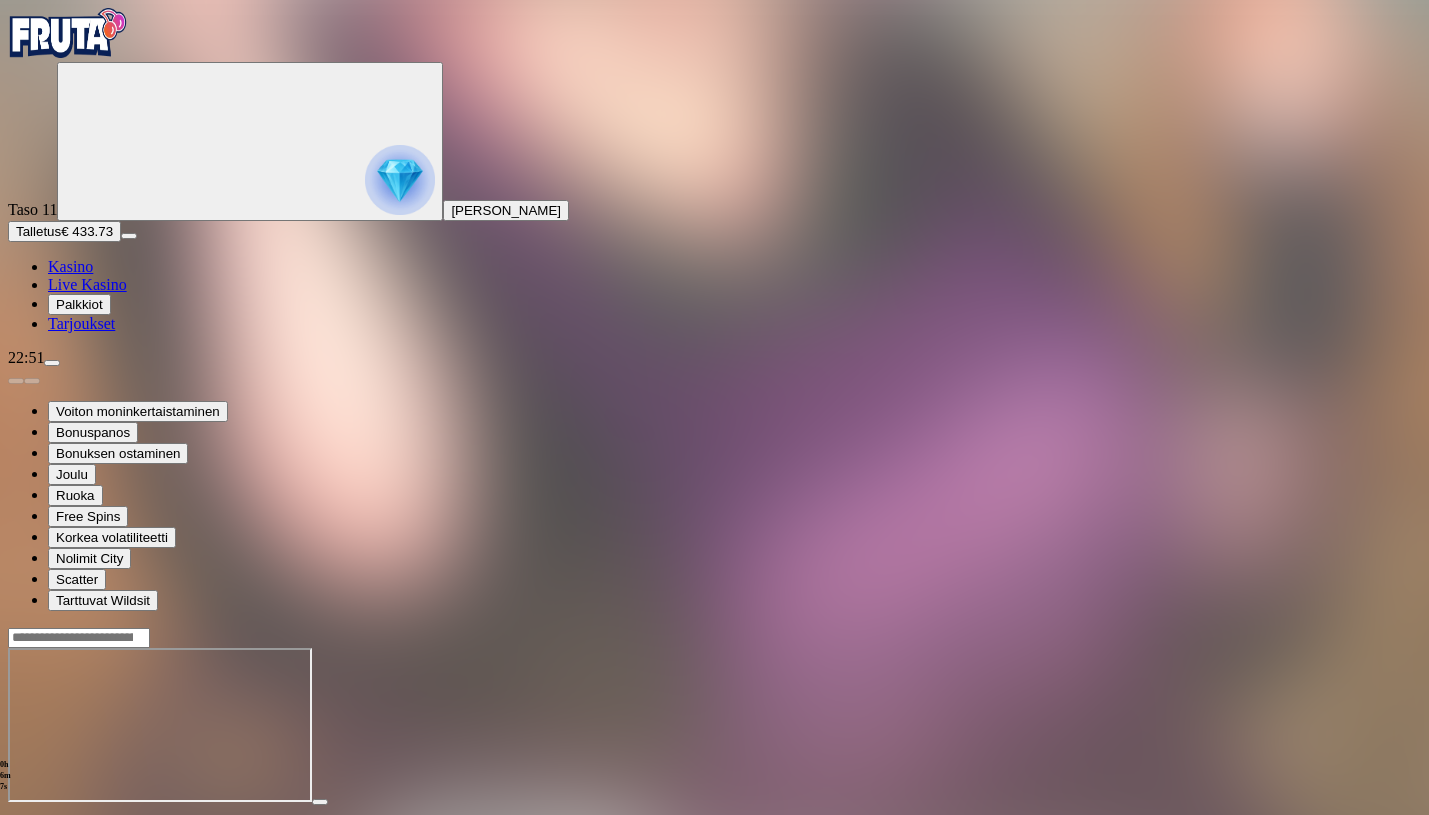 click at bounding box center (16, 820) 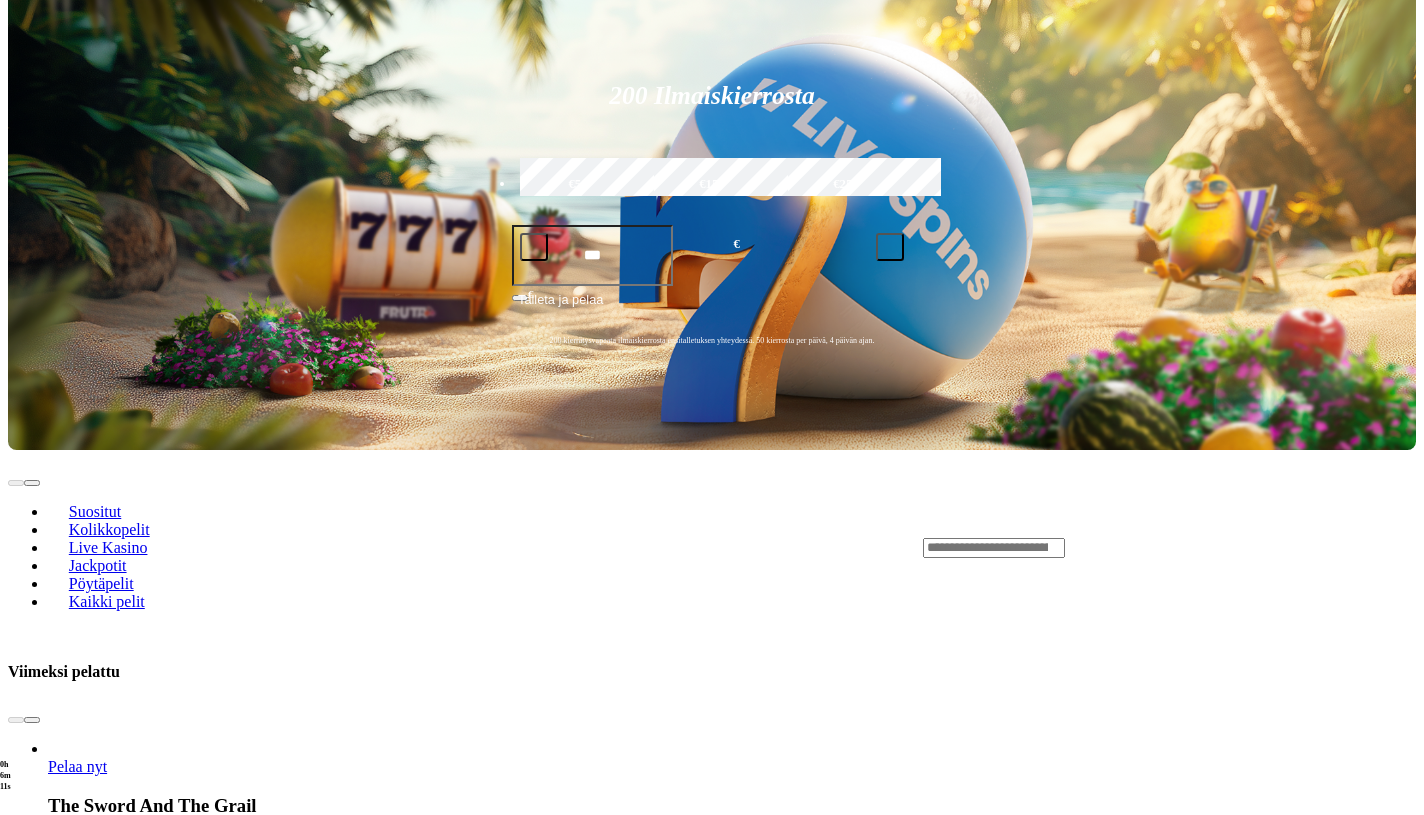 scroll, scrollTop: 400, scrollLeft: 0, axis: vertical 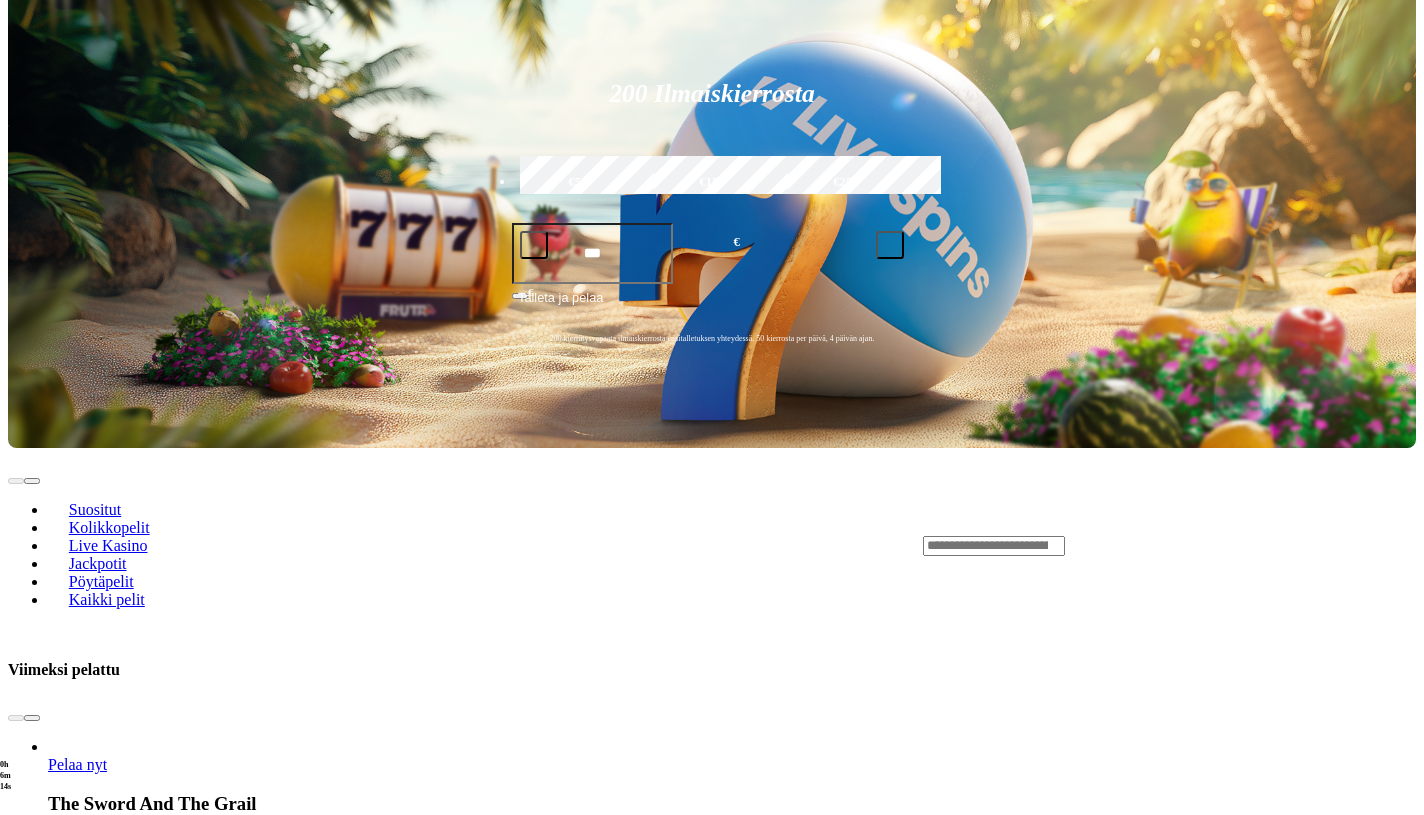 click at bounding box center [32, 718] 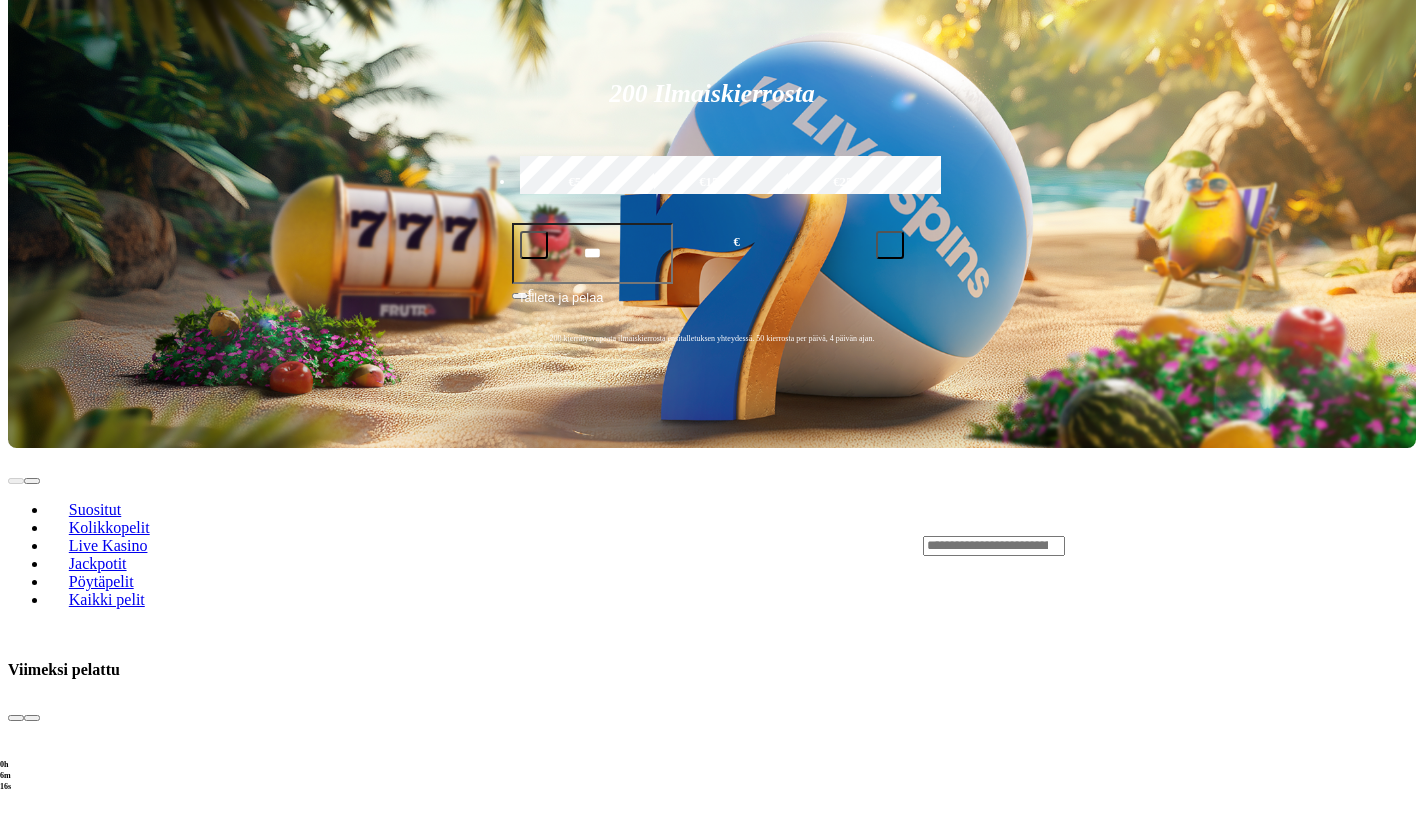 click on "Pelaa nyt" at bounding box center [-811, 1432] 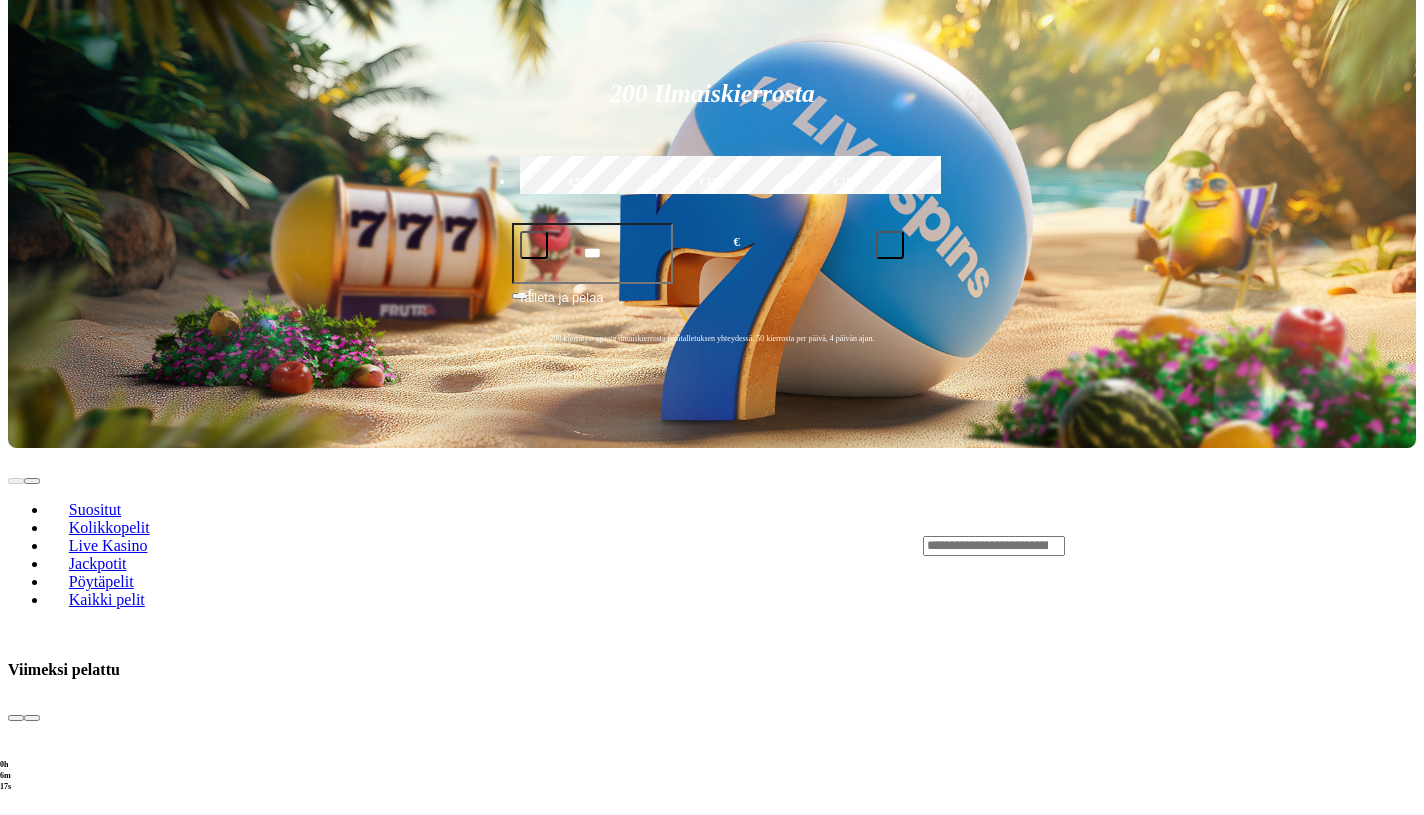 scroll, scrollTop: 0, scrollLeft: 0, axis: both 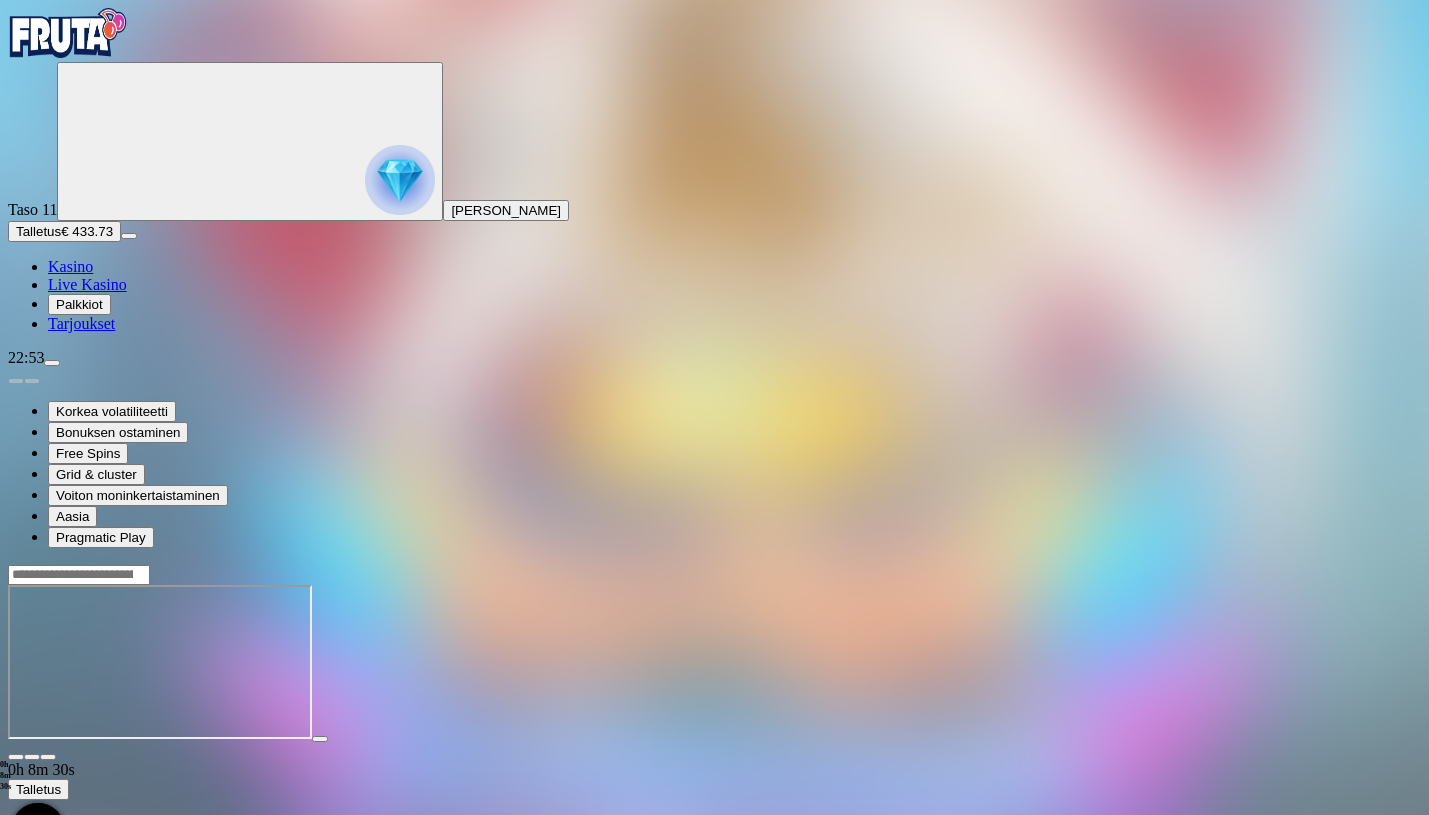 click at bounding box center [16, 757] 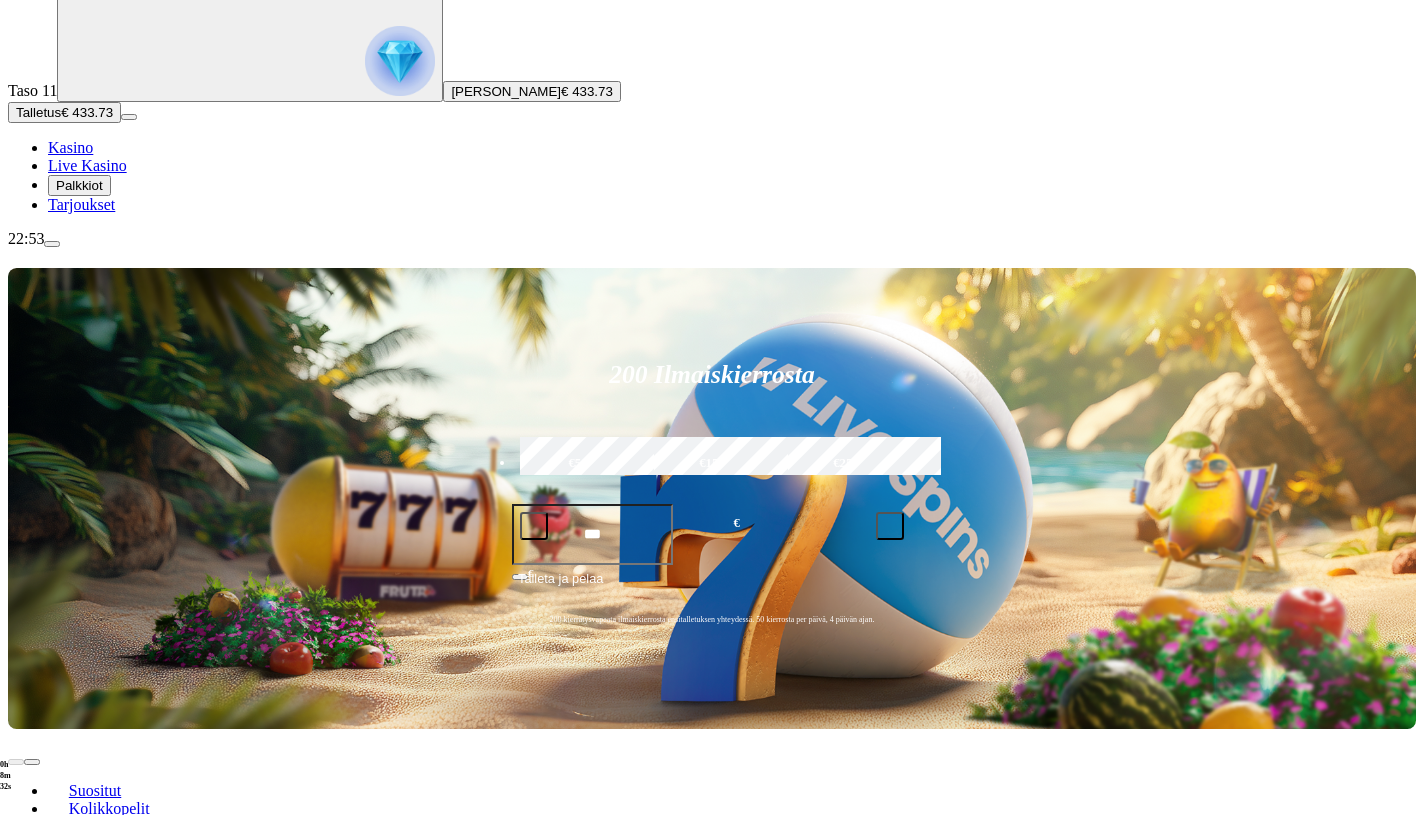 scroll, scrollTop: 133, scrollLeft: 0, axis: vertical 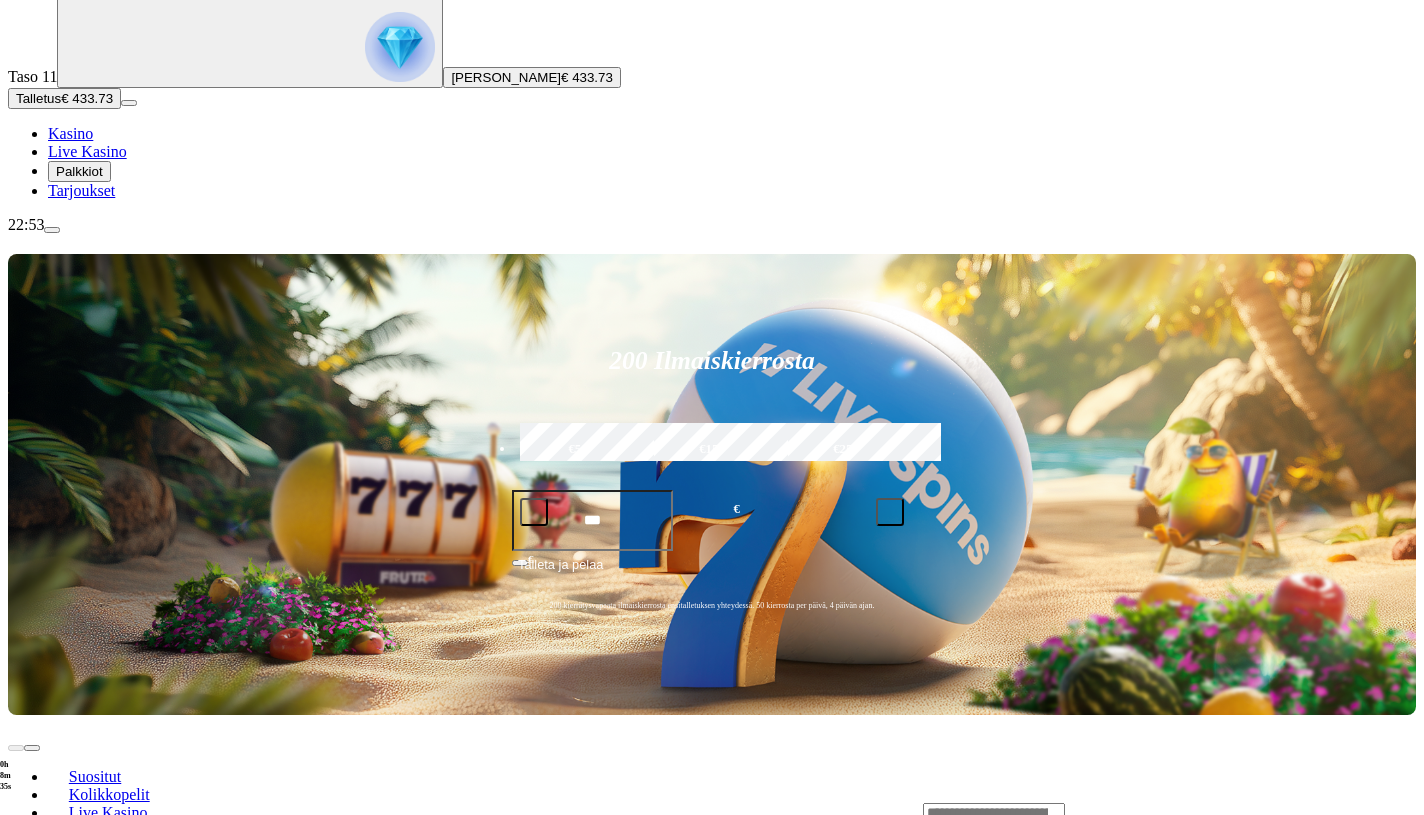 click at bounding box center (32, 985) 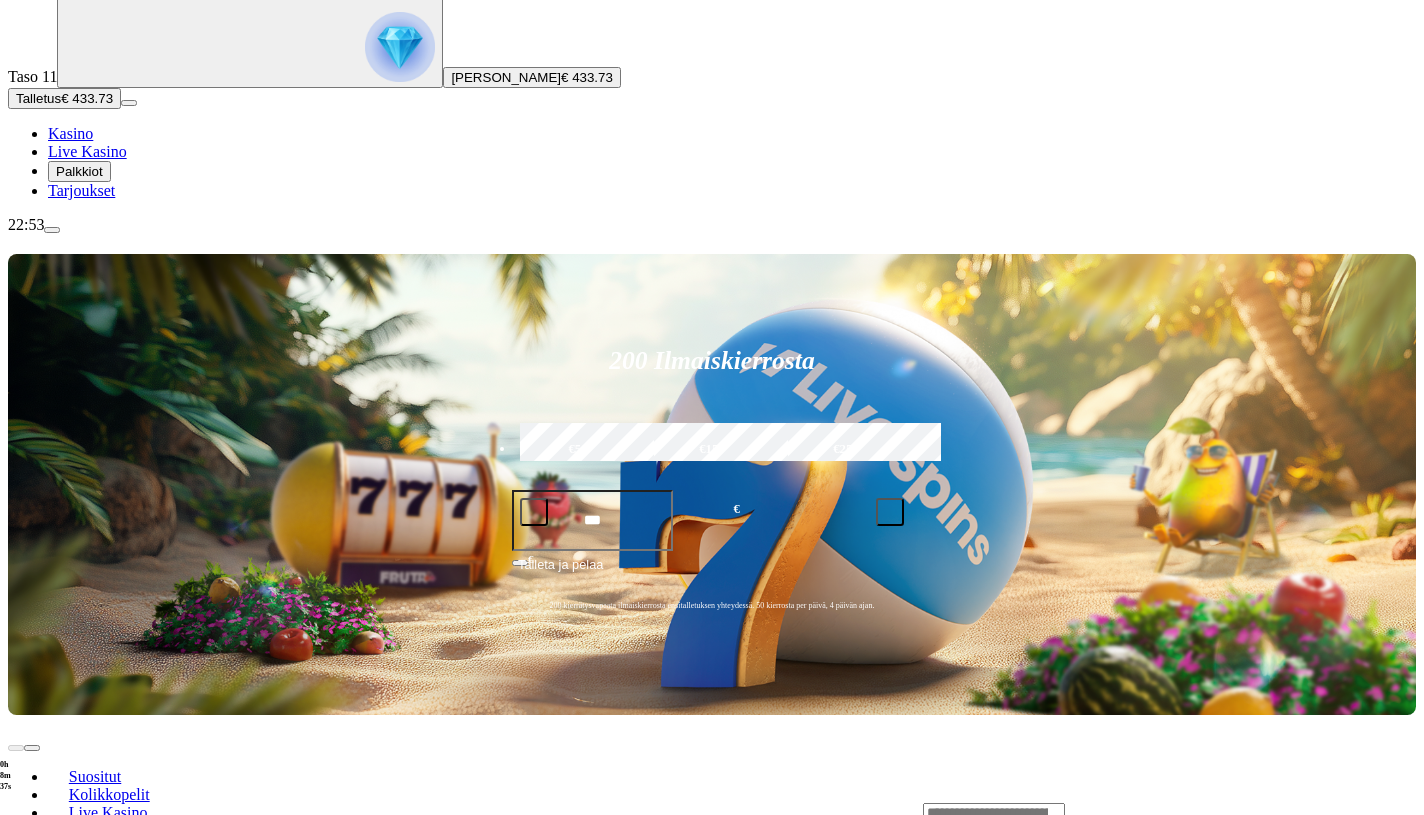click on "Pelaa nyt" at bounding box center [-811, 1986] 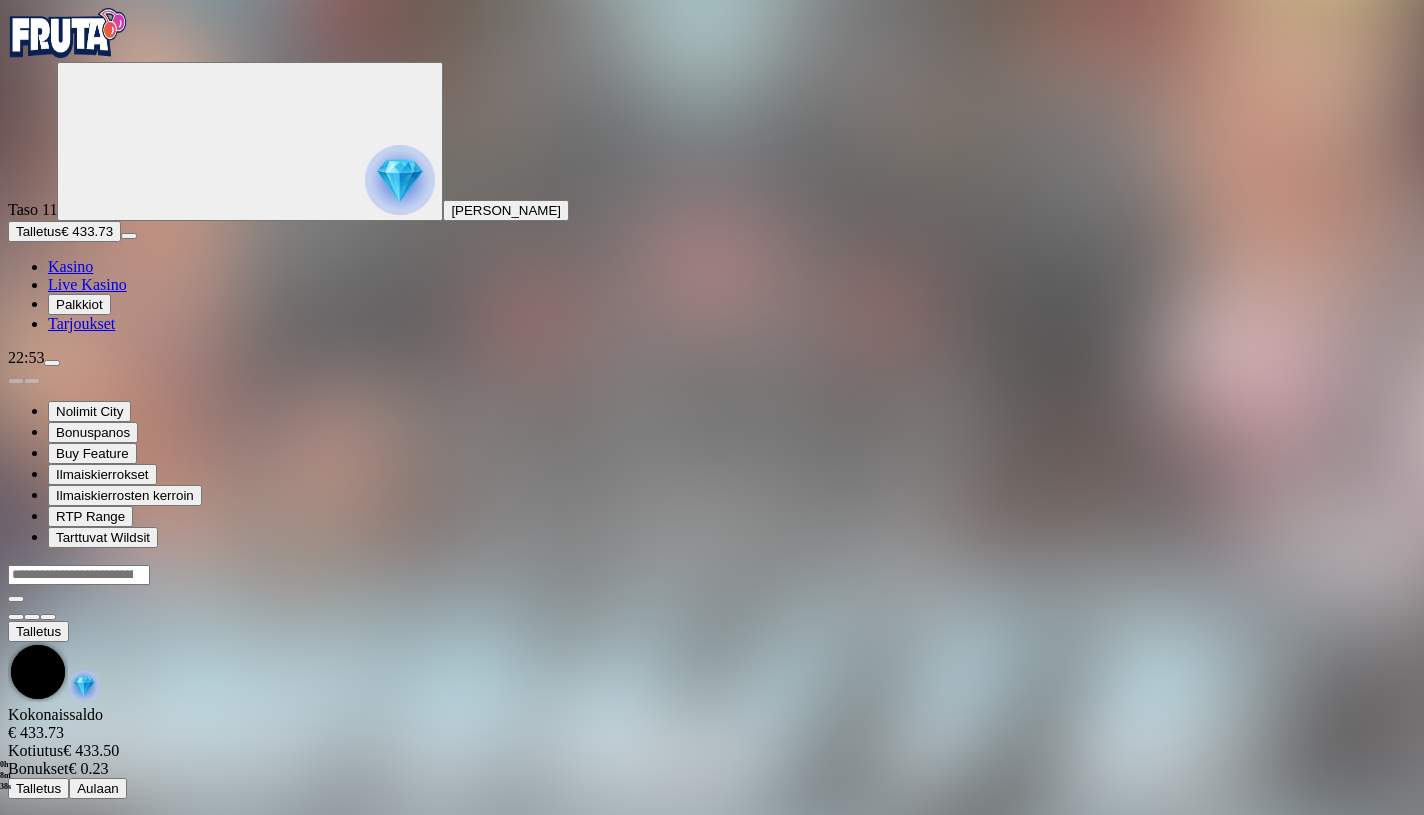 scroll, scrollTop: 0, scrollLeft: 0, axis: both 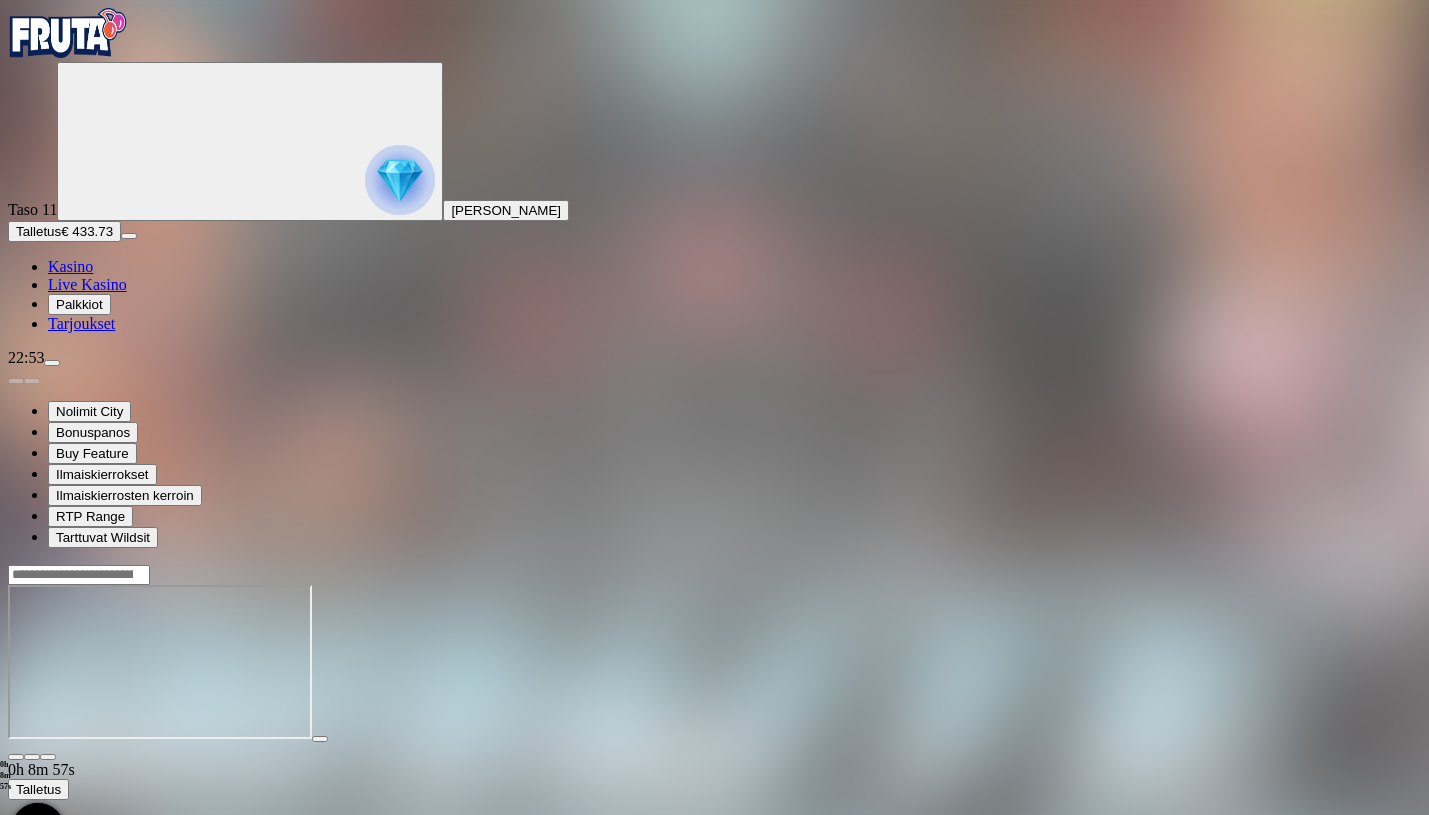 click at bounding box center (16, 757) 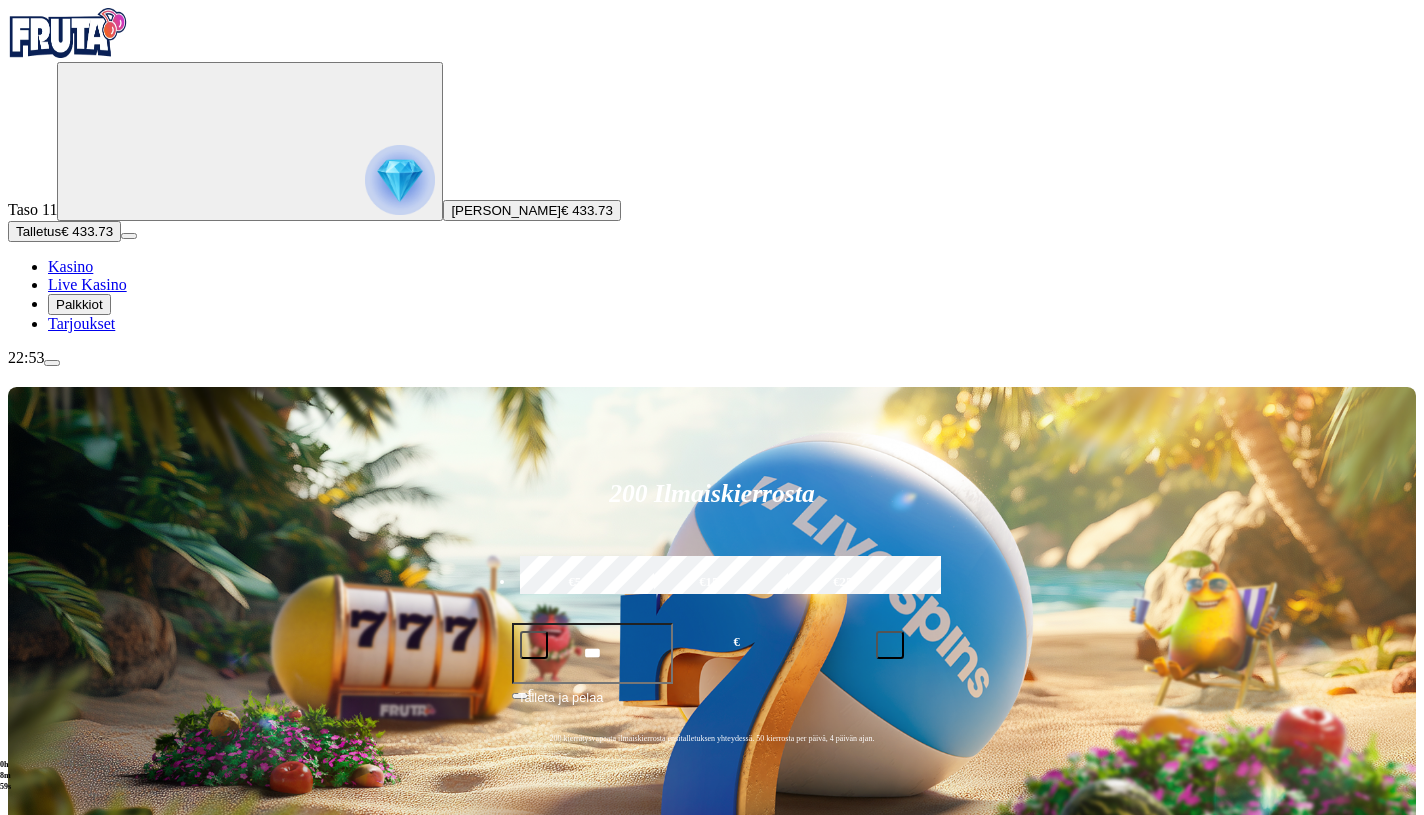click at bounding box center [994, 946] 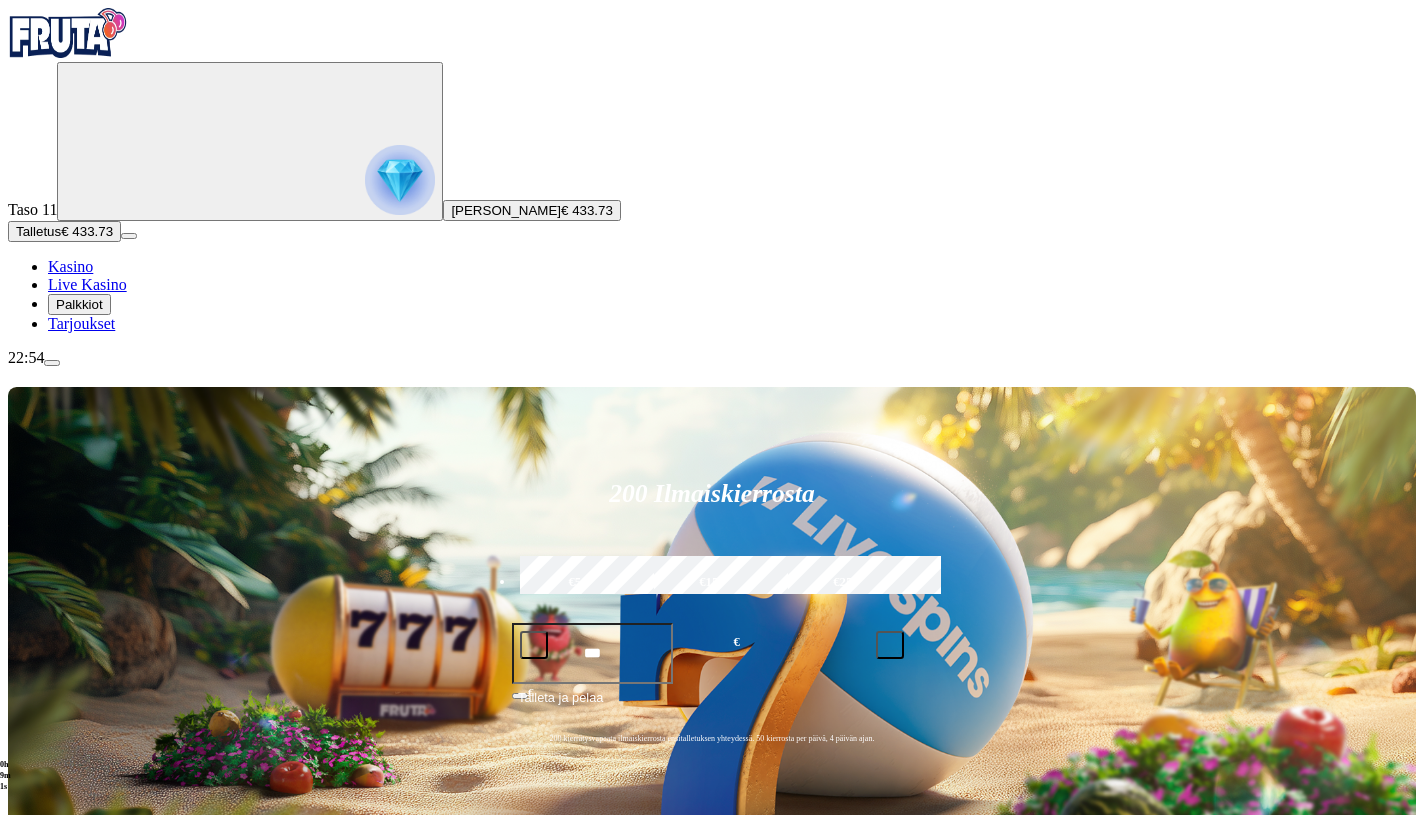 type on "*****" 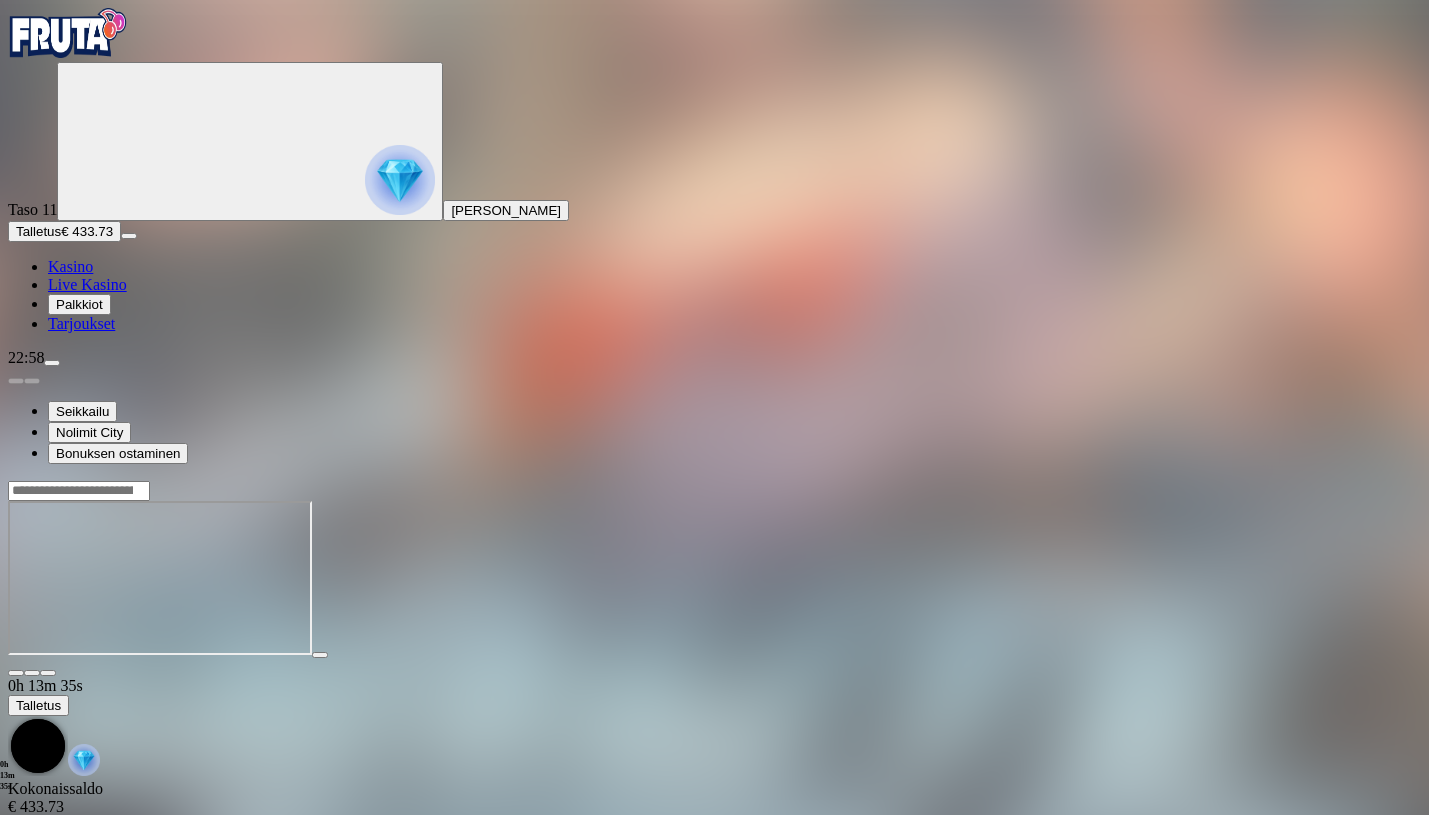 click on "0h 13m 35s Talletus [GEOGRAPHIC_DATA] € 433.73 Kotiutus € 433.50 Bonukset € 0.23 Talletus Aulaan" at bounding box center (714, 676) 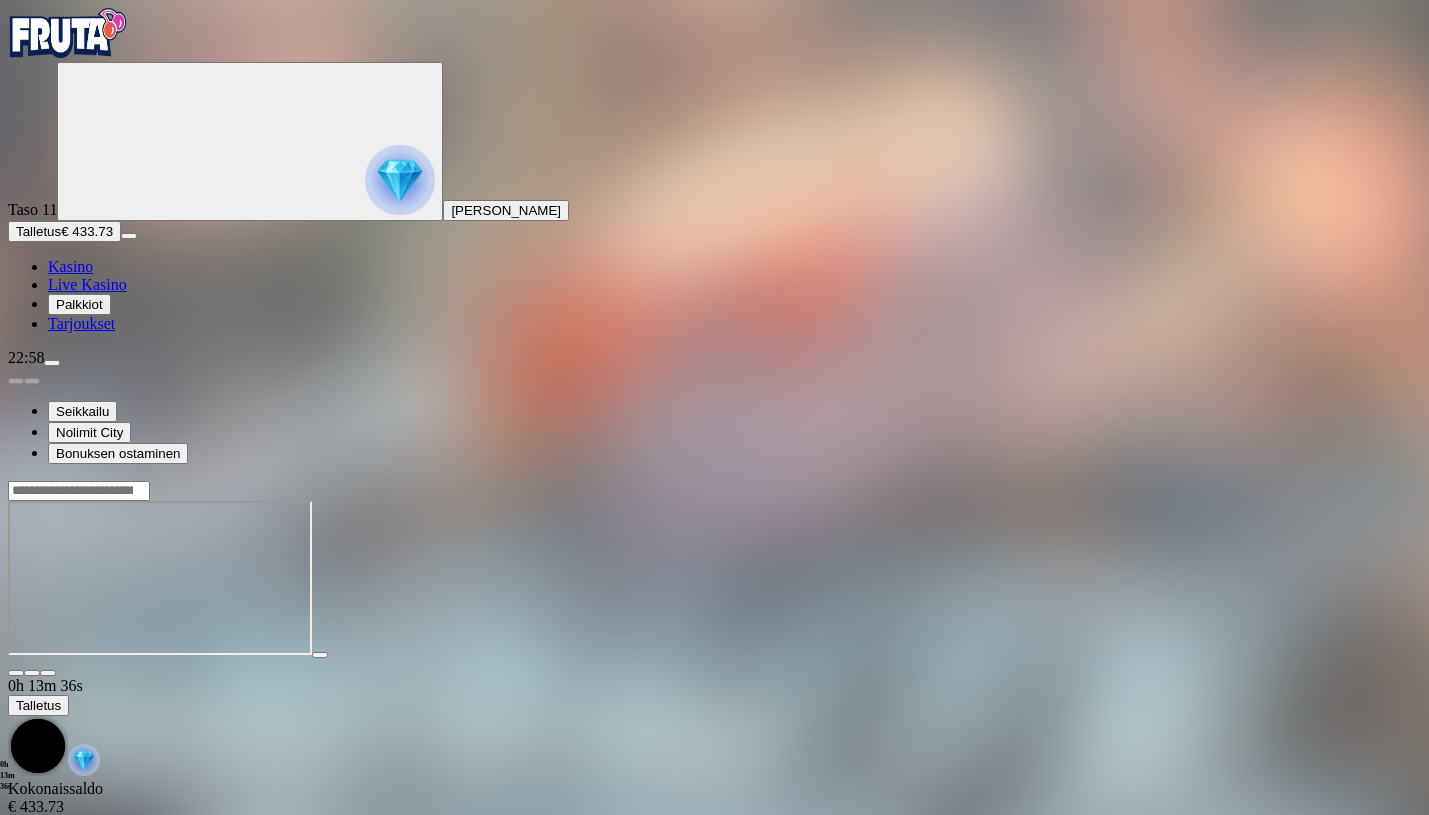 click at bounding box center [16, 673] 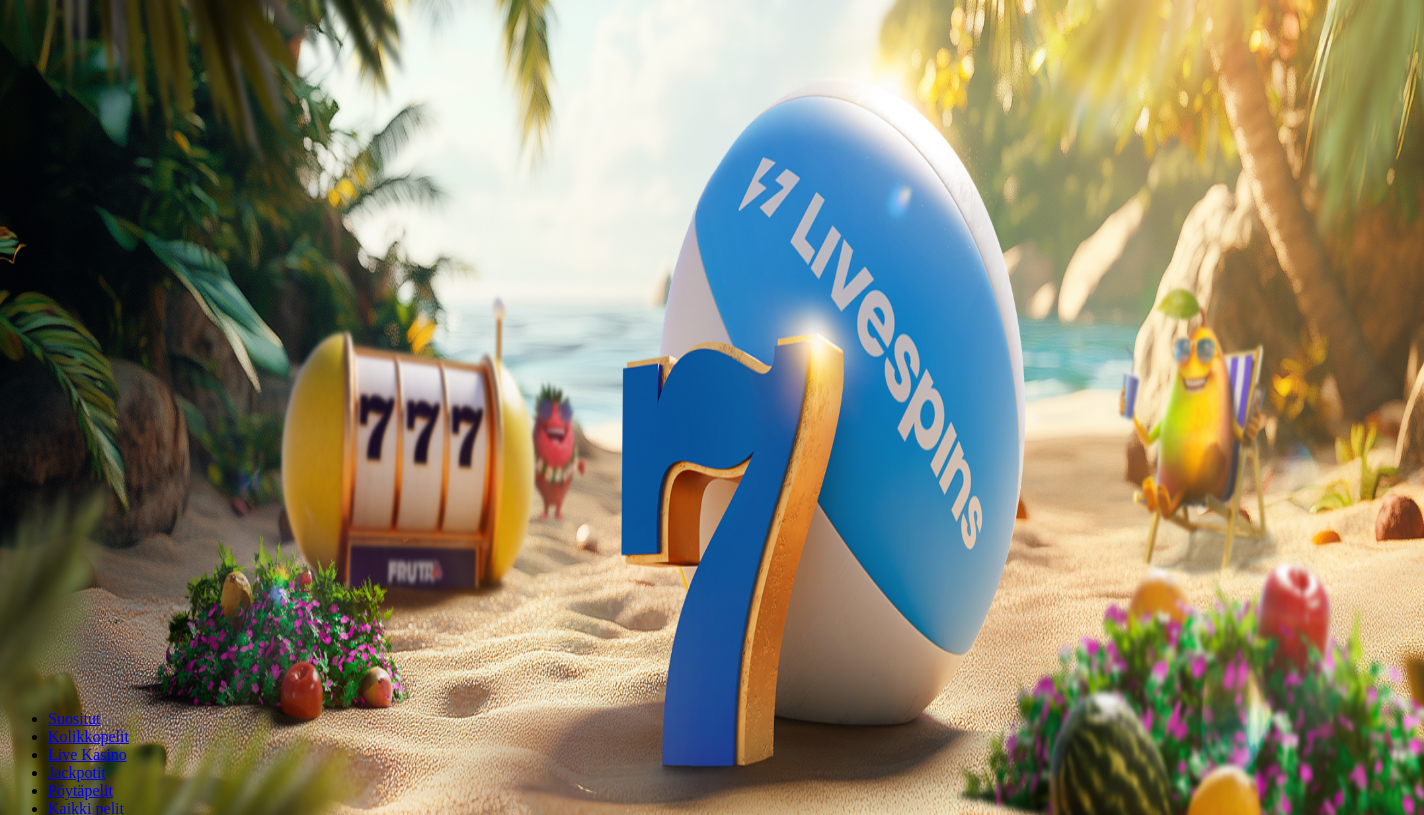 scroll, scrollTop: 0, scrollLeft: 0, axis: both 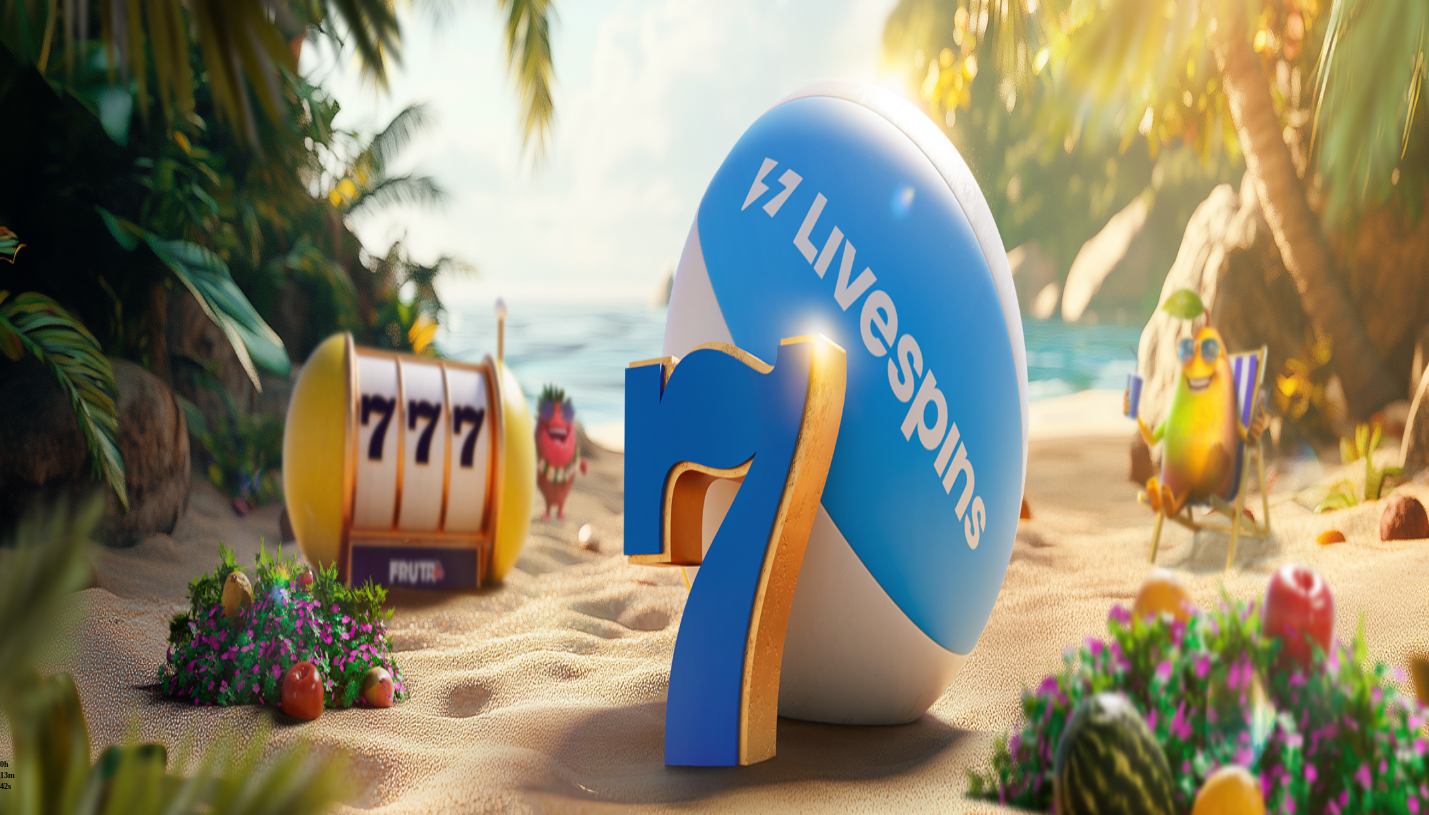click at bounding box center (52, 363) 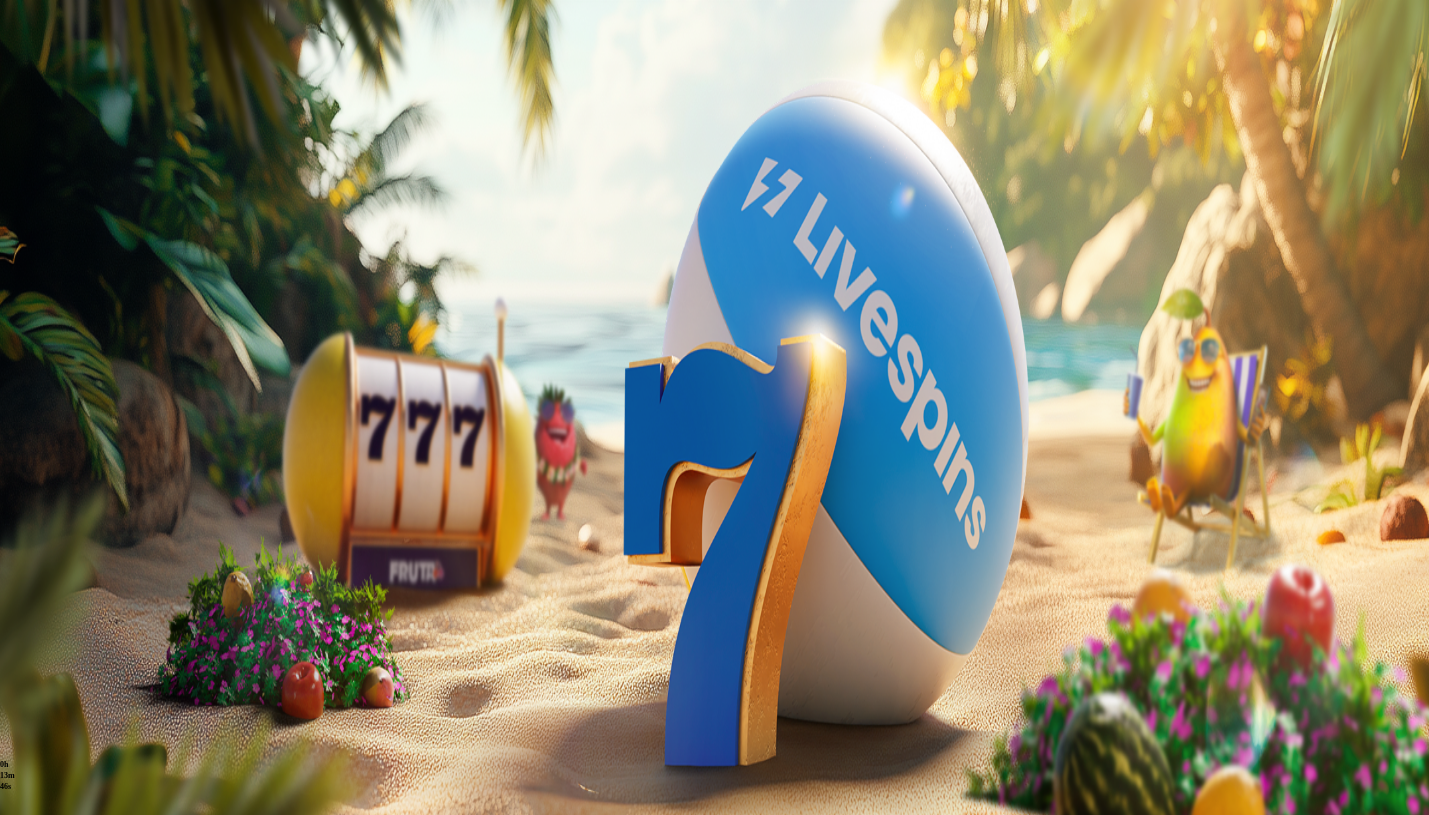 click on "Kotiutus" at bounding box center [40, 612] 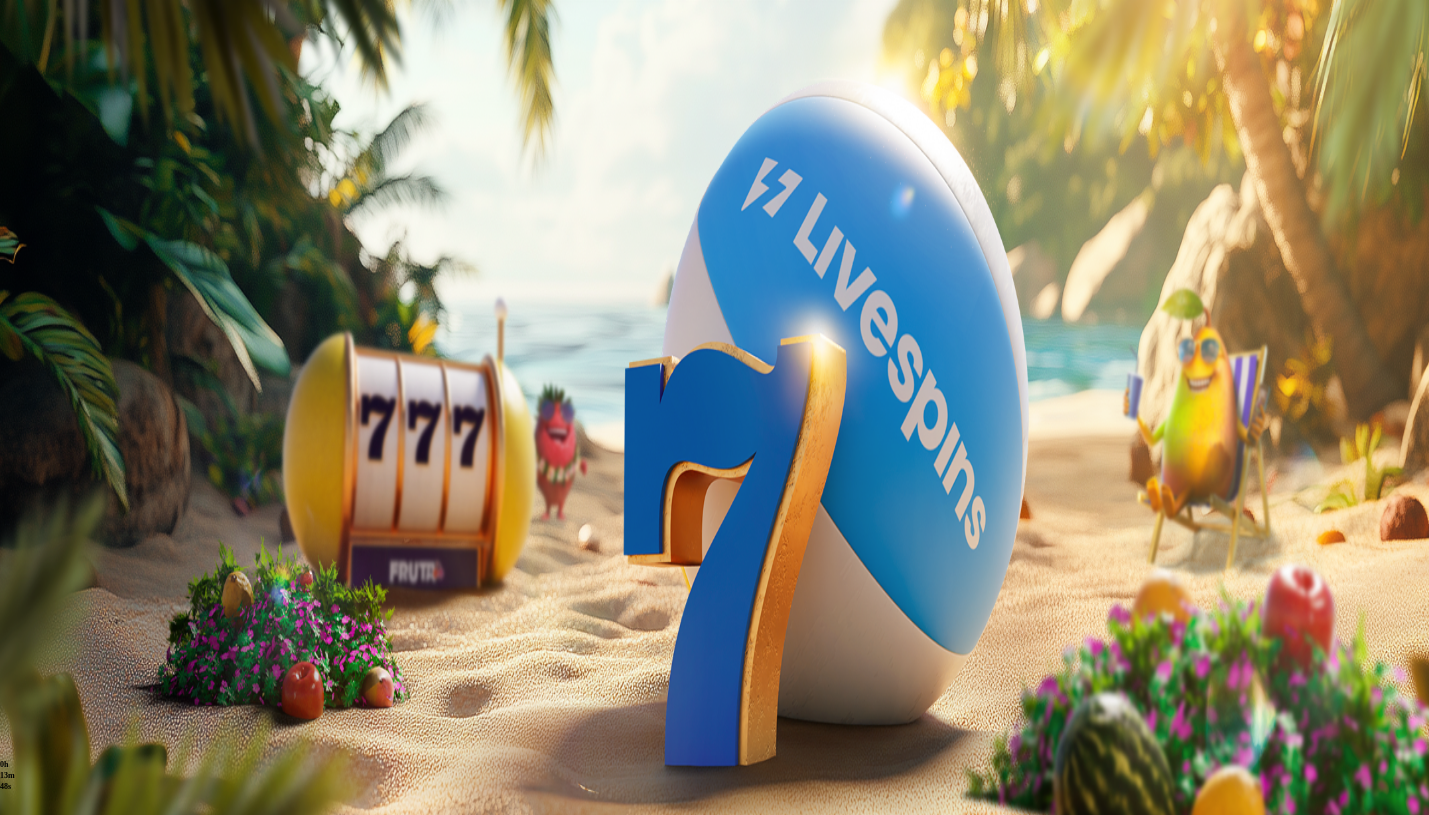 click at bounding box center (79, 525) 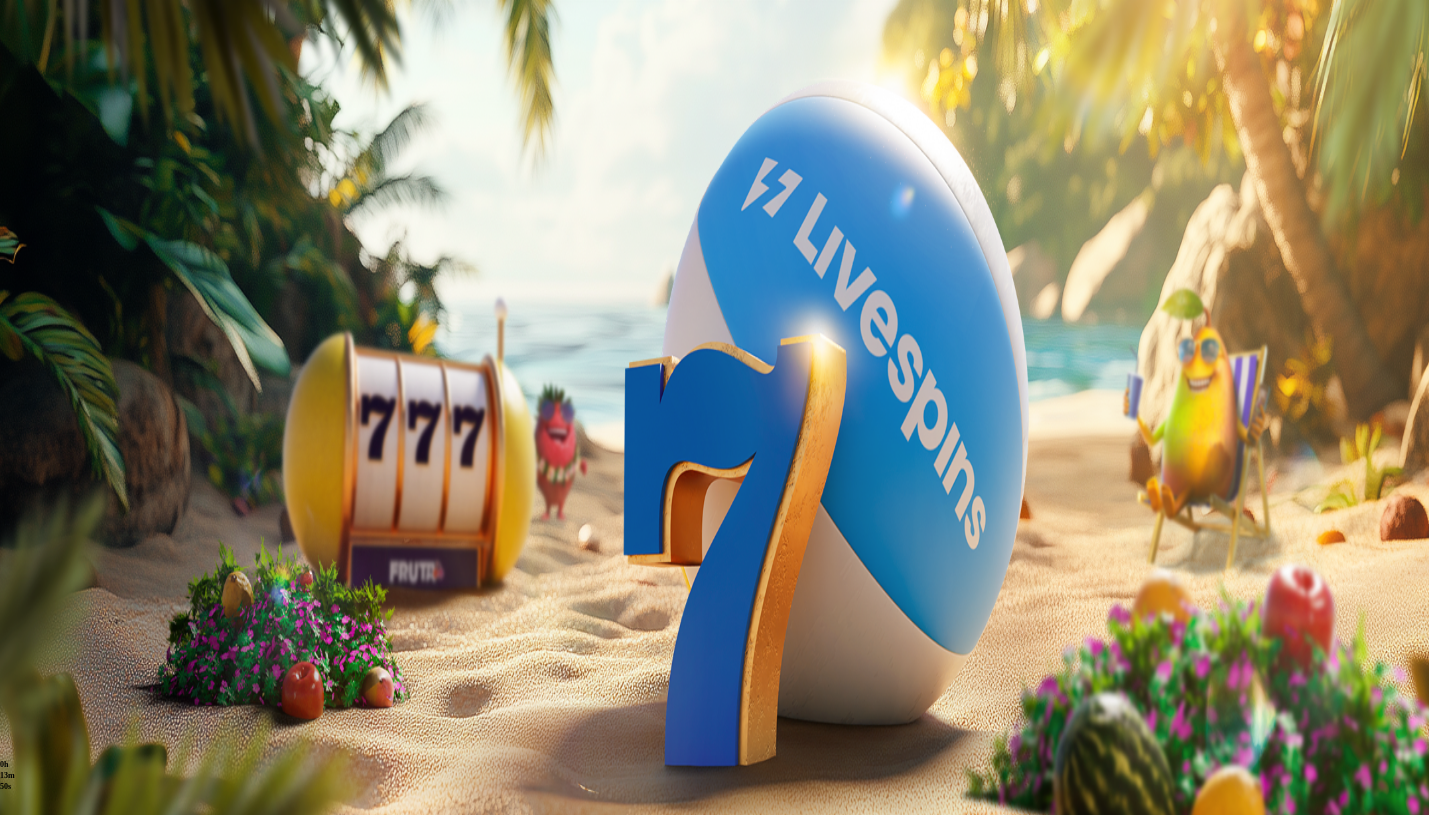 type on "***" 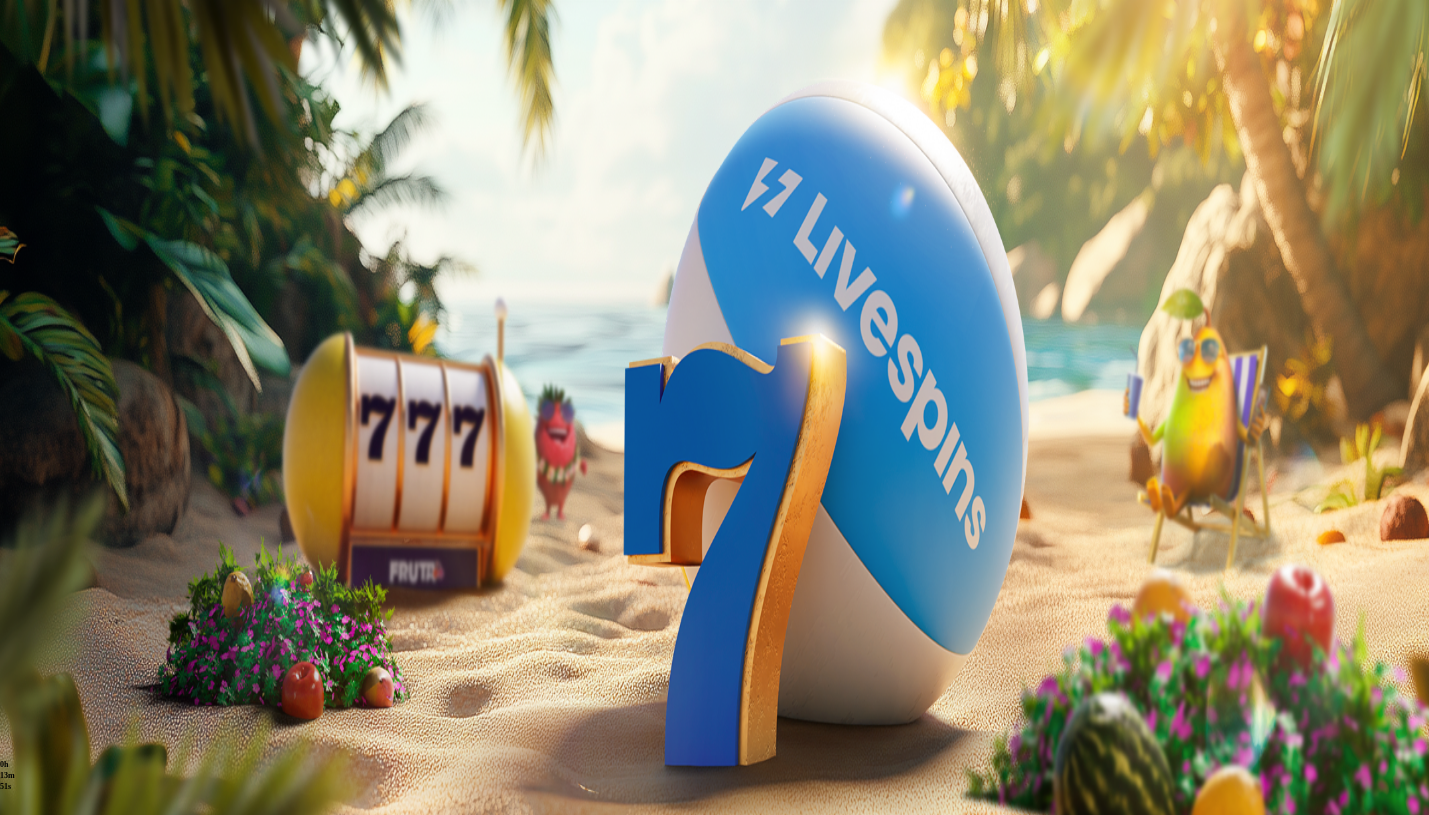 type 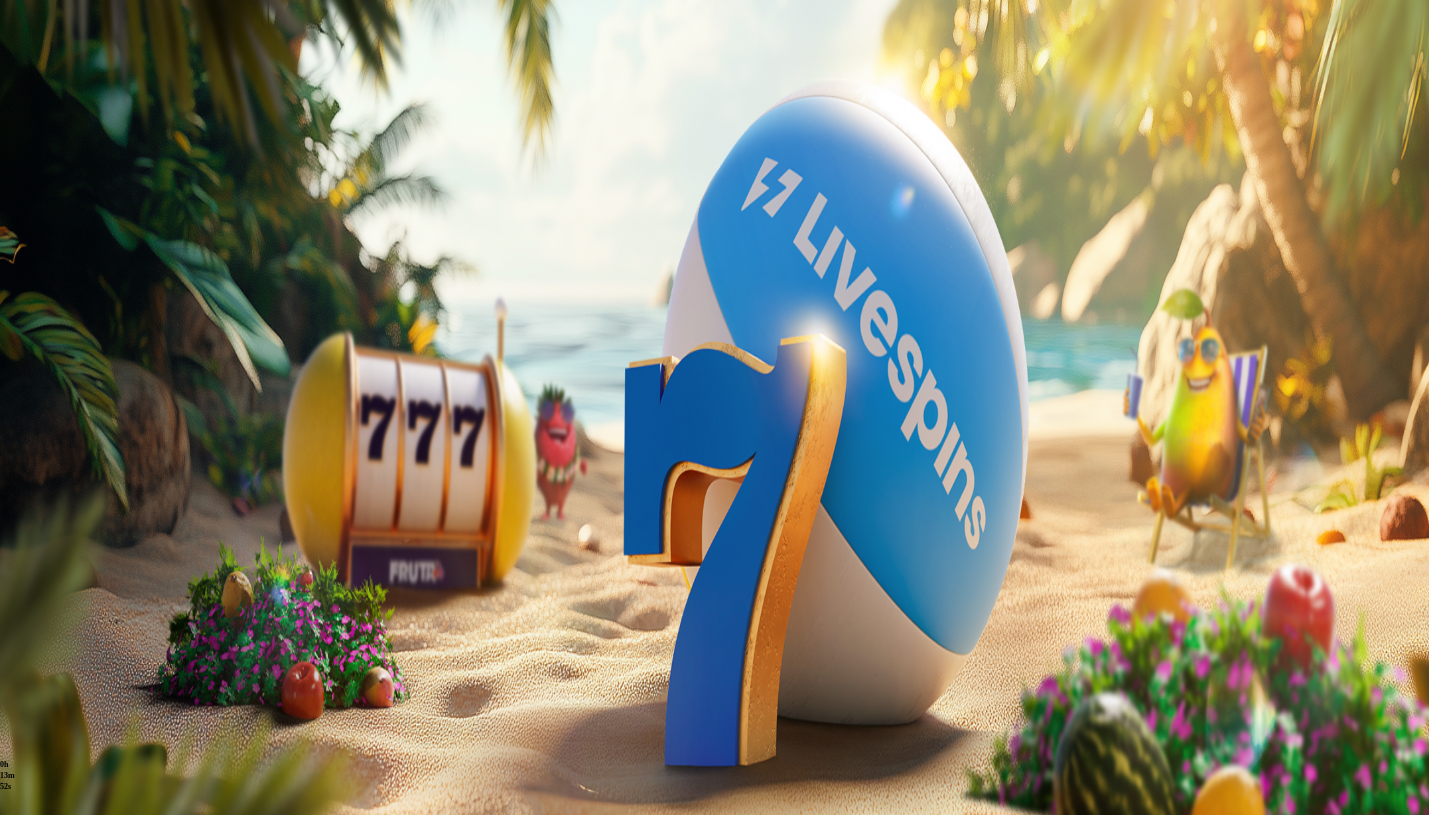 click at bounding box center (714, 592) 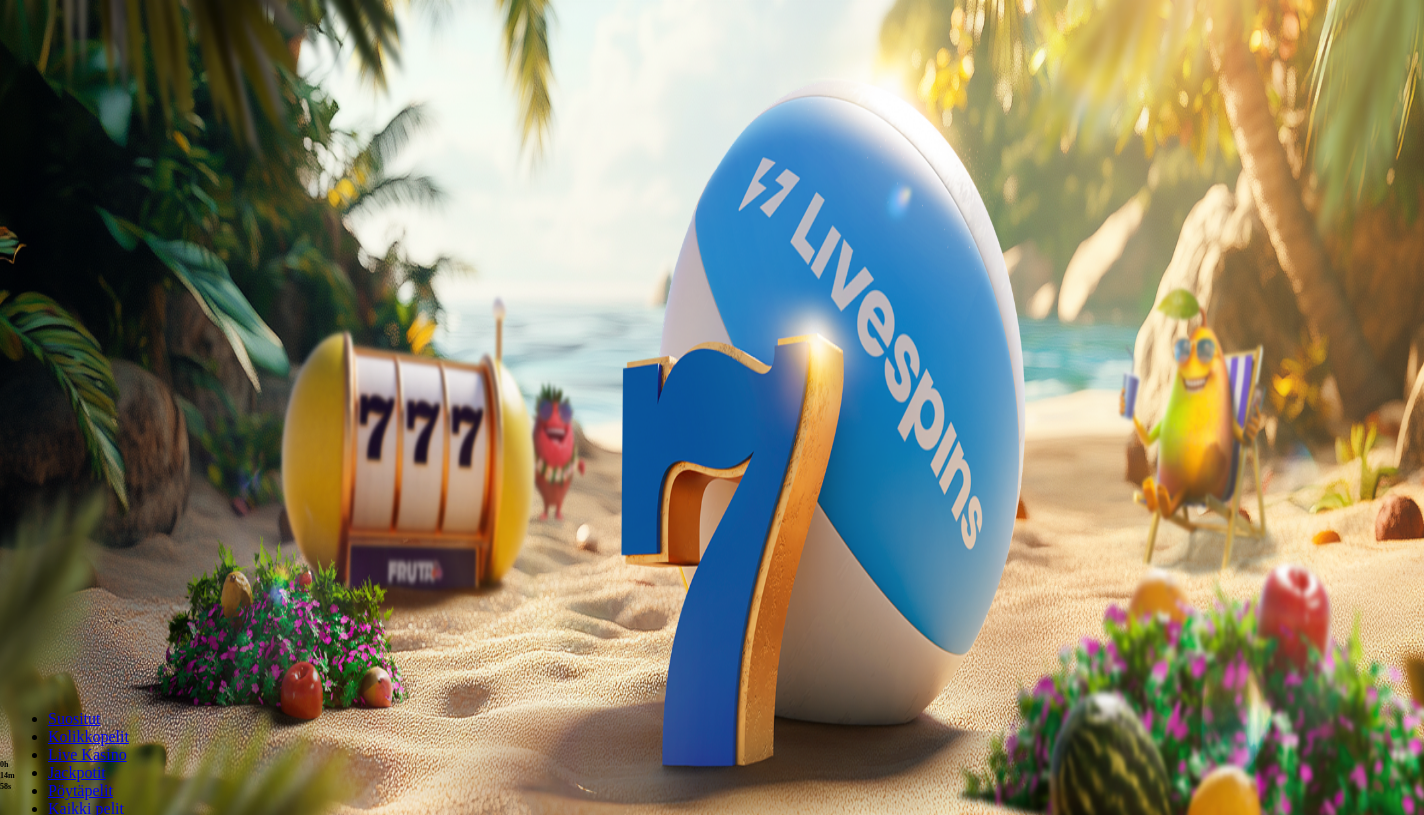 click at bounding box center [52, 363] 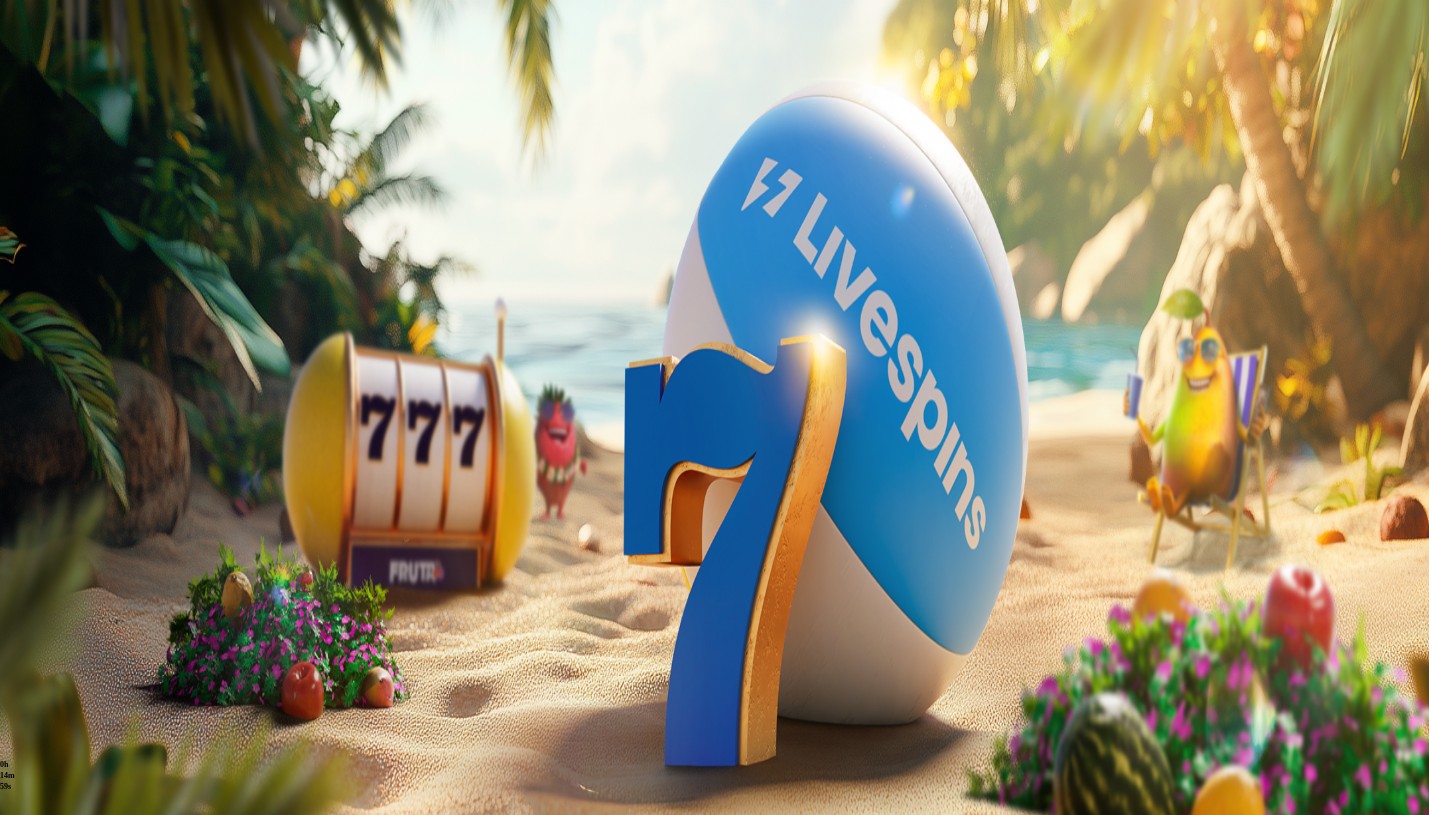 click on "Pelaa vastuullisesti" at bounding box center [178, 754] 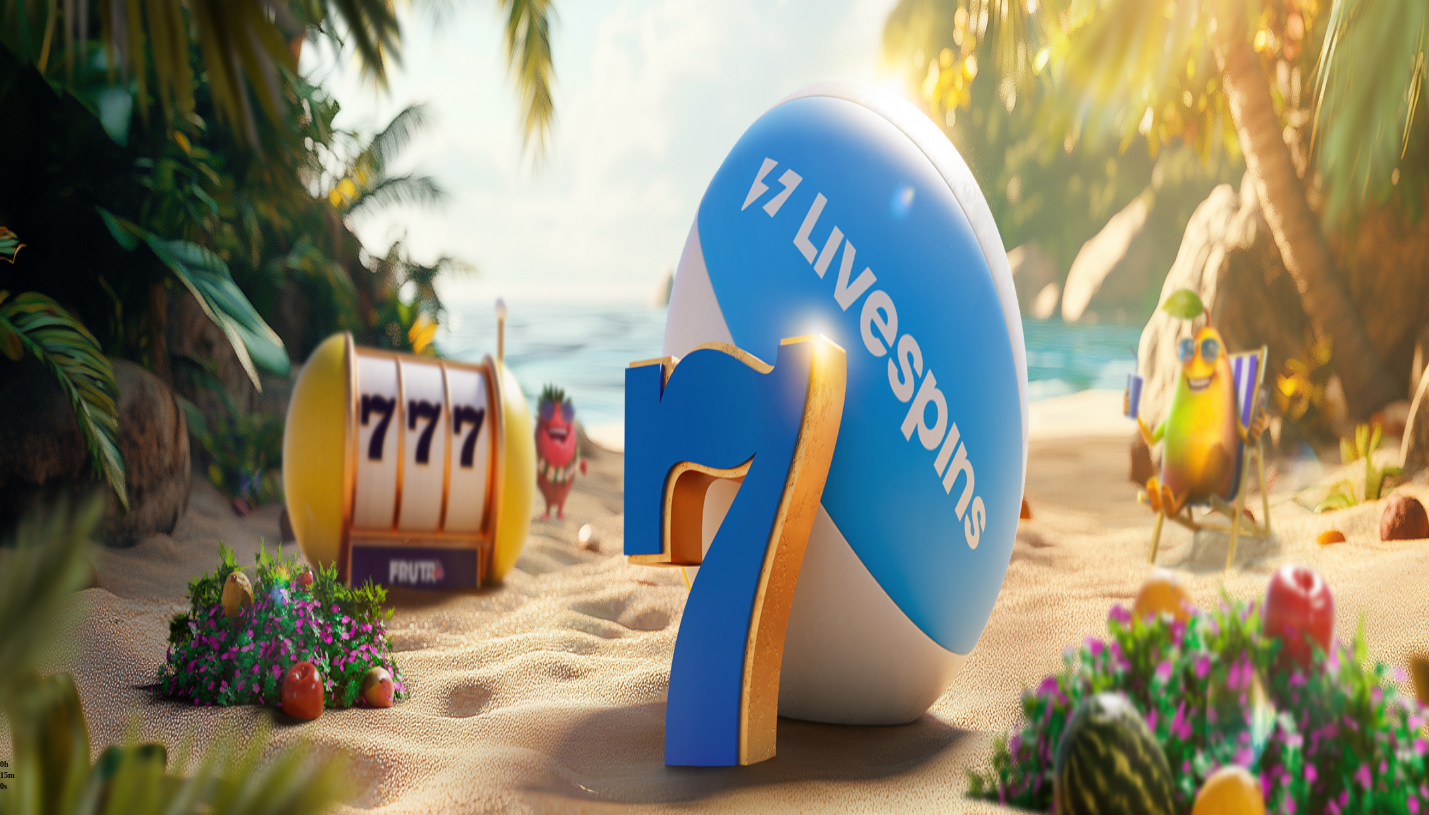 click on "Netto talletusraja" at bounding box center (66, 582) 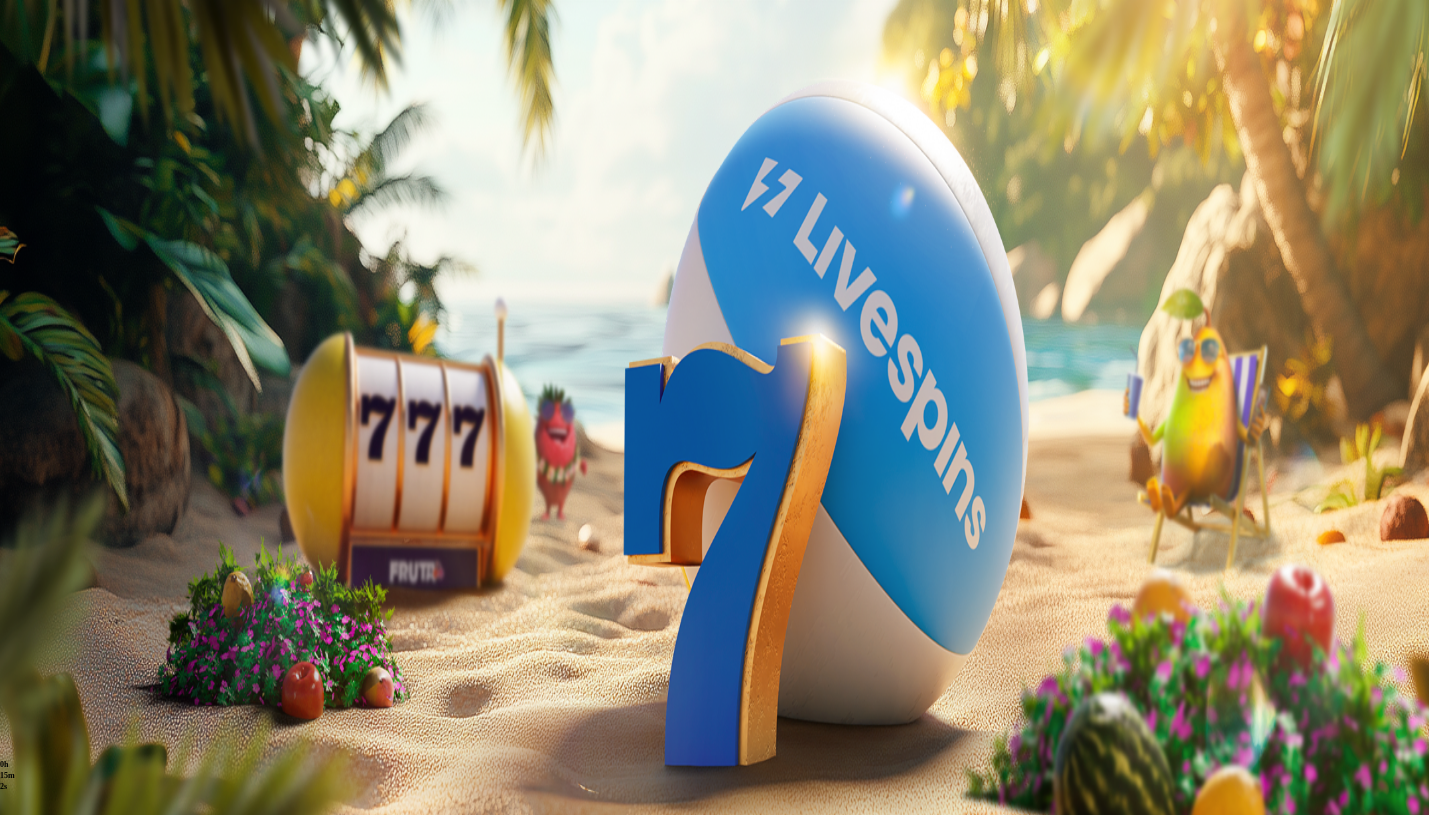 click on "Kuukaudessa" at bounding box center [242, 685] 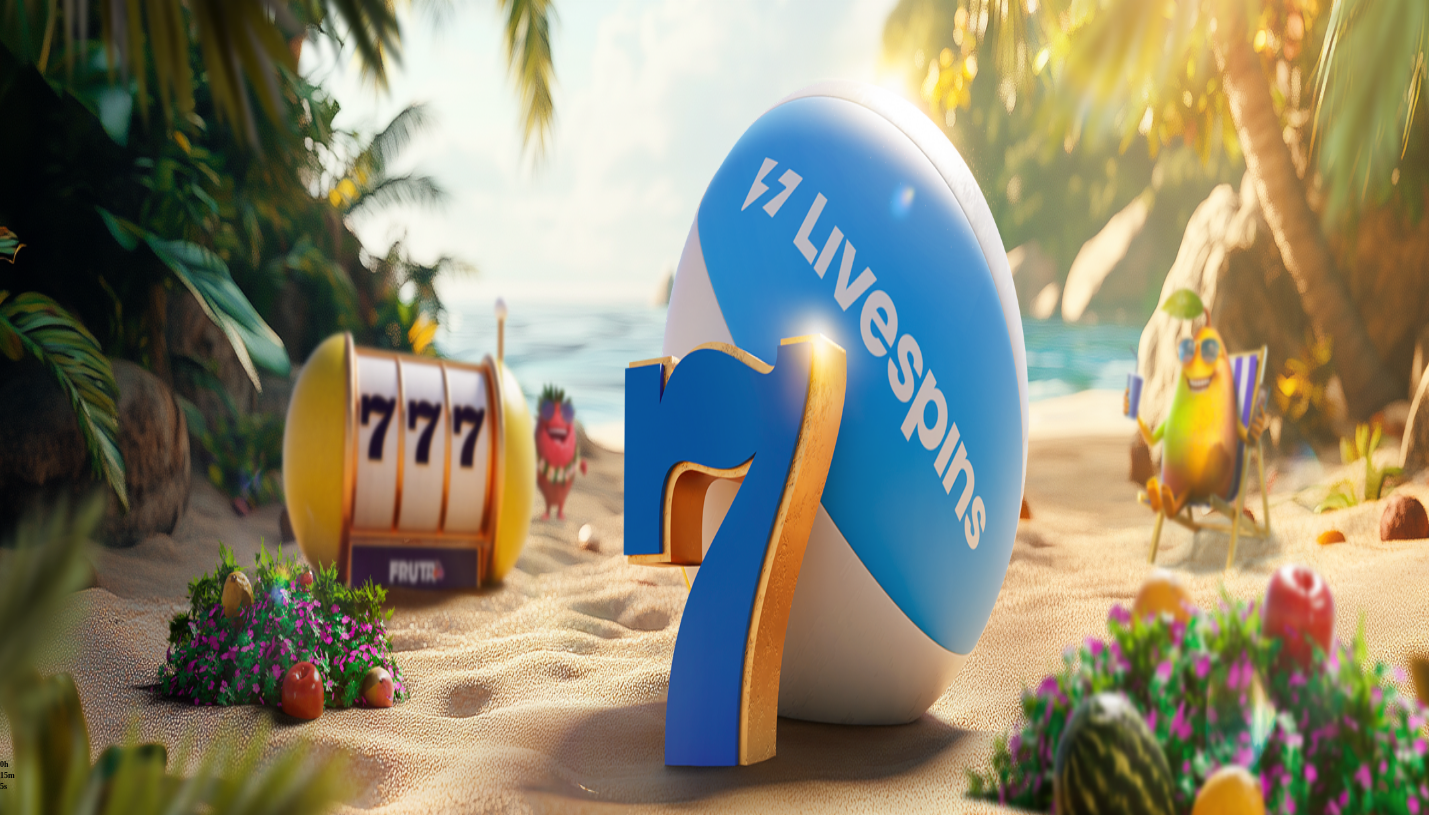 click on "Aseta rajoitus" at bounding box center (56, 864) 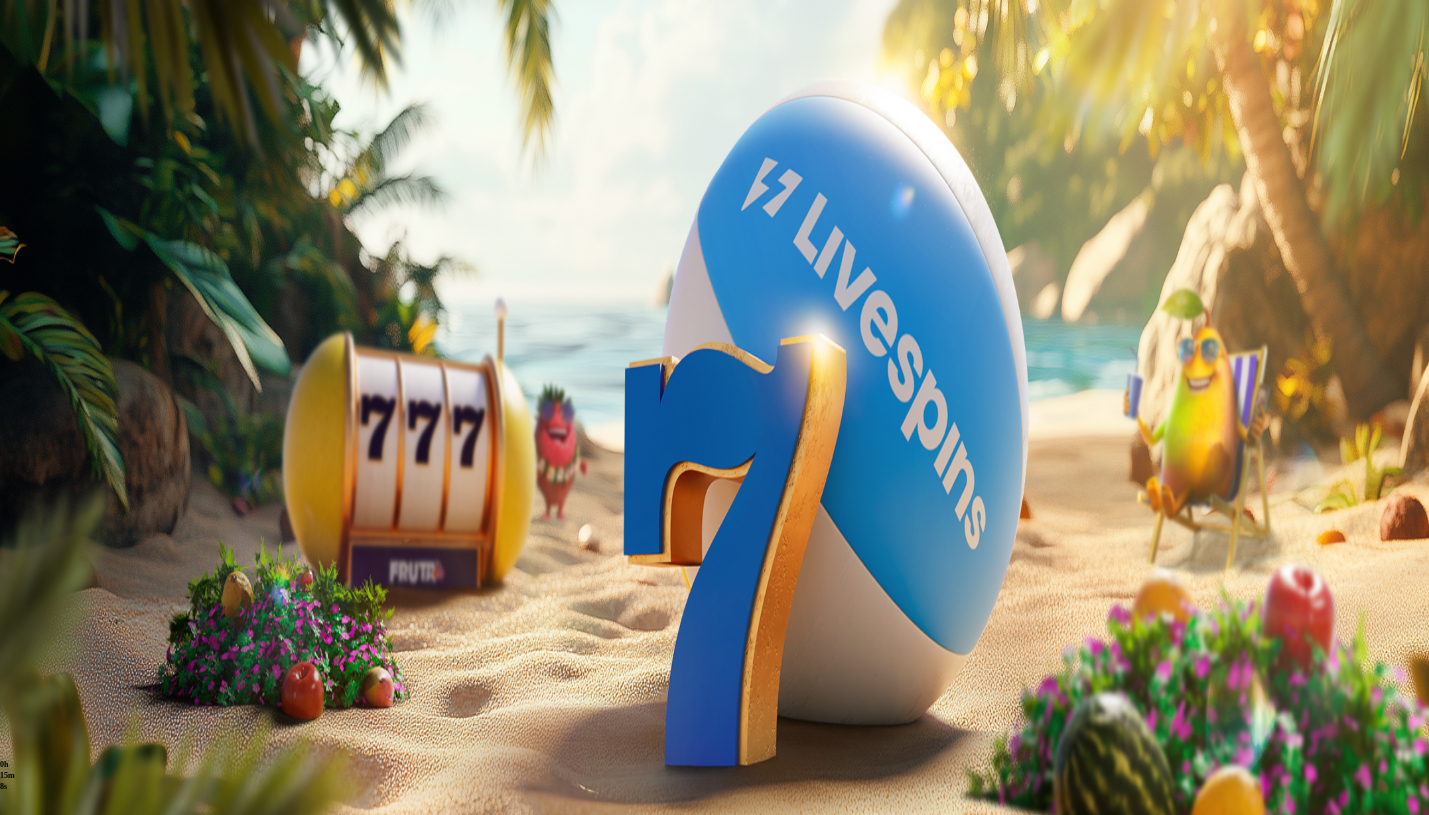 drag, startPoint x: 279, startPoint y: 650, endPoint x: 267, endPoint y: 650, distance: 12 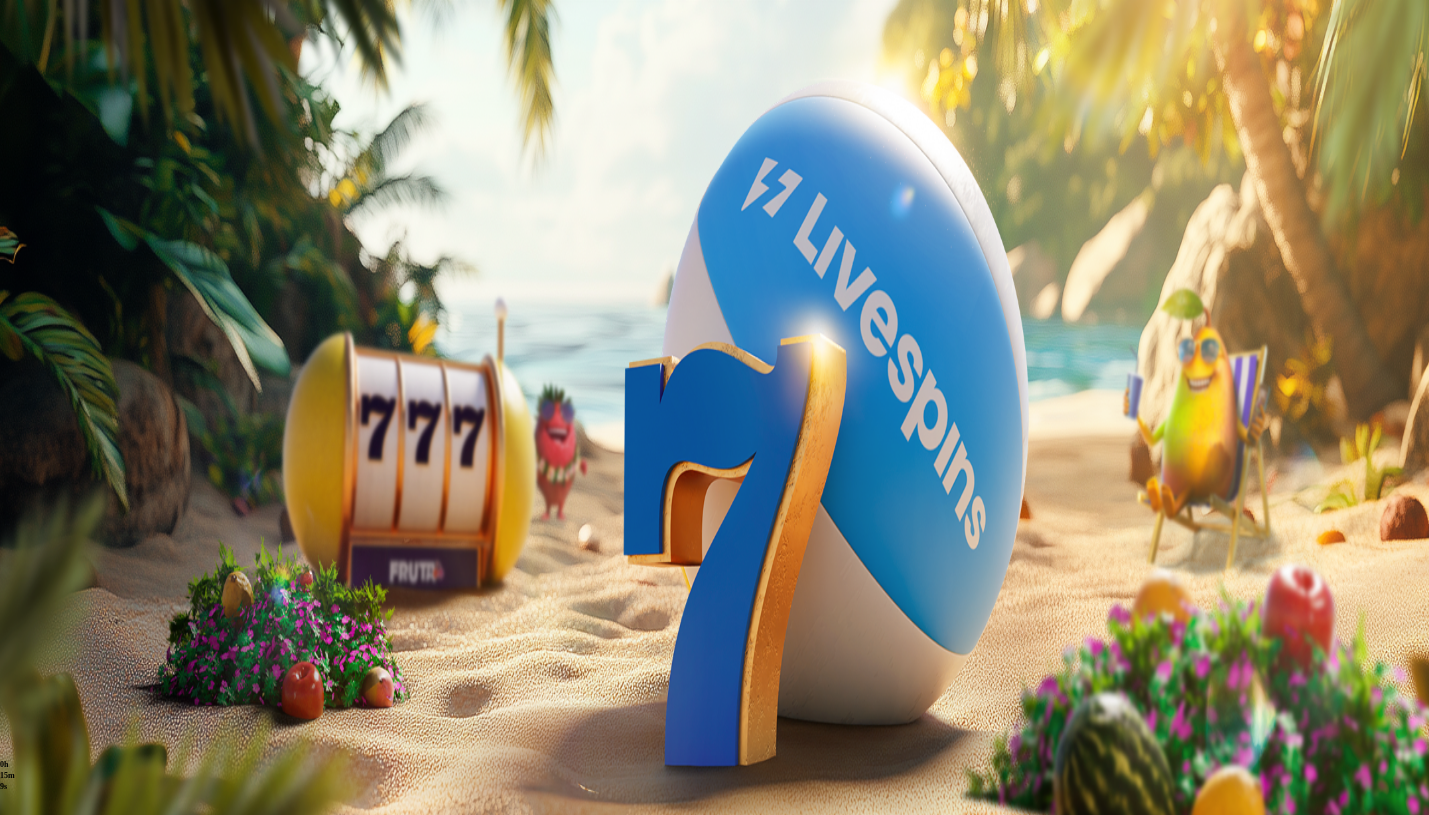 type on "***" 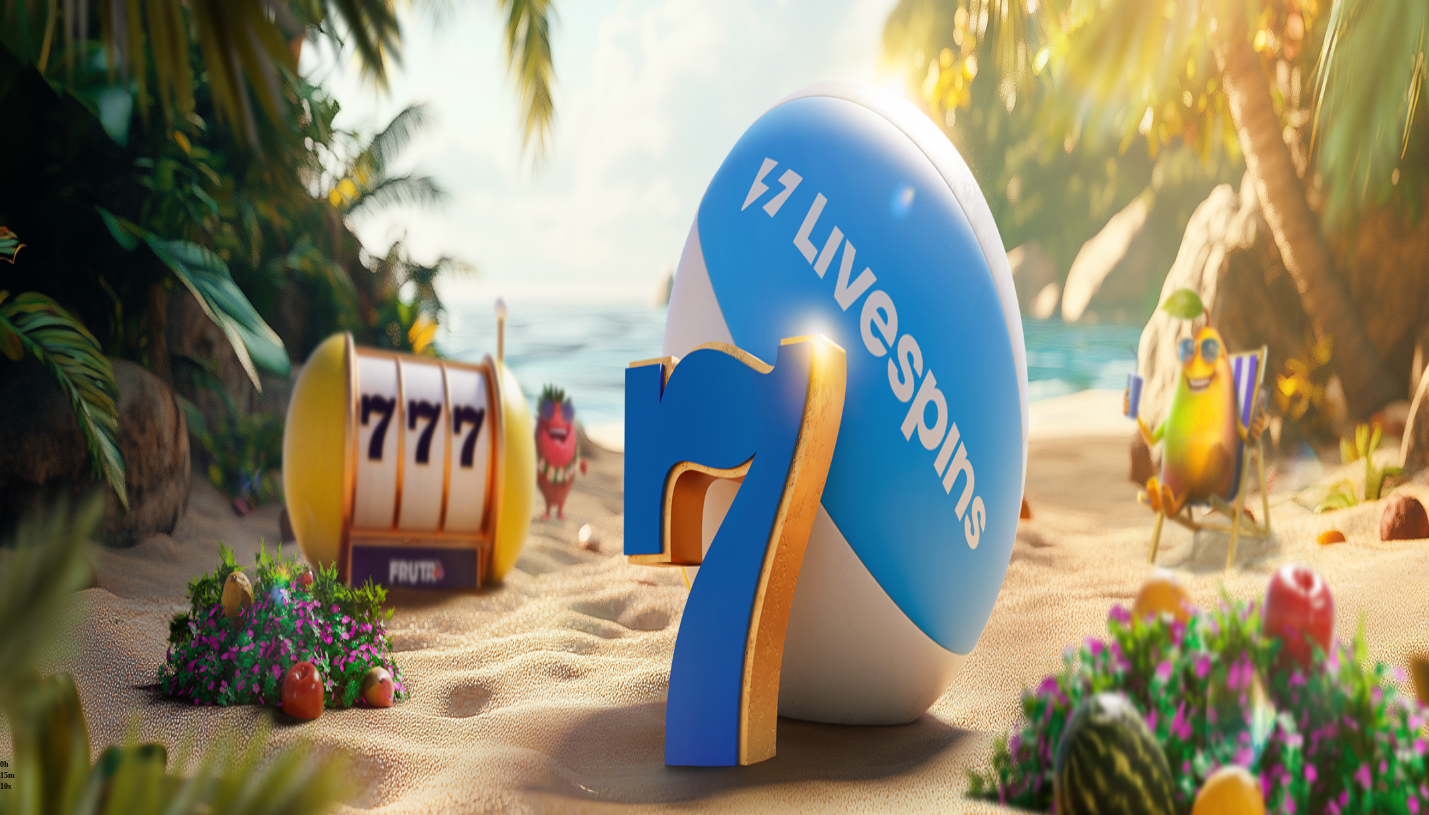 type 